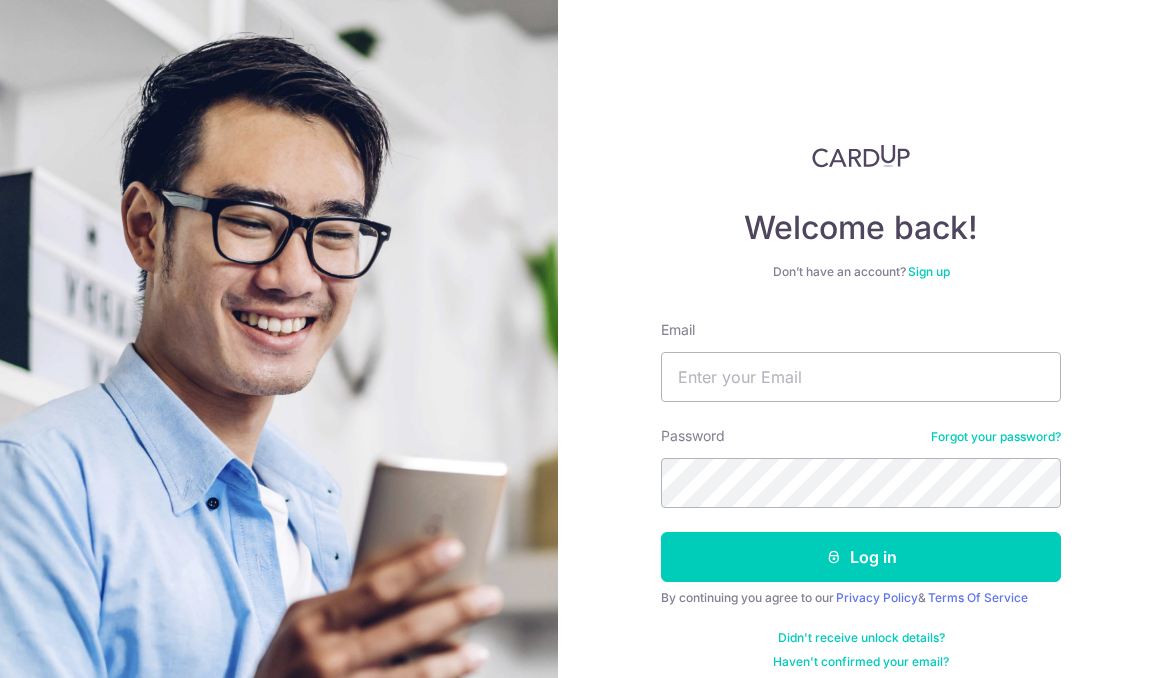 scroll, scrollTop: 0, scrollLeft: 0, axis: both 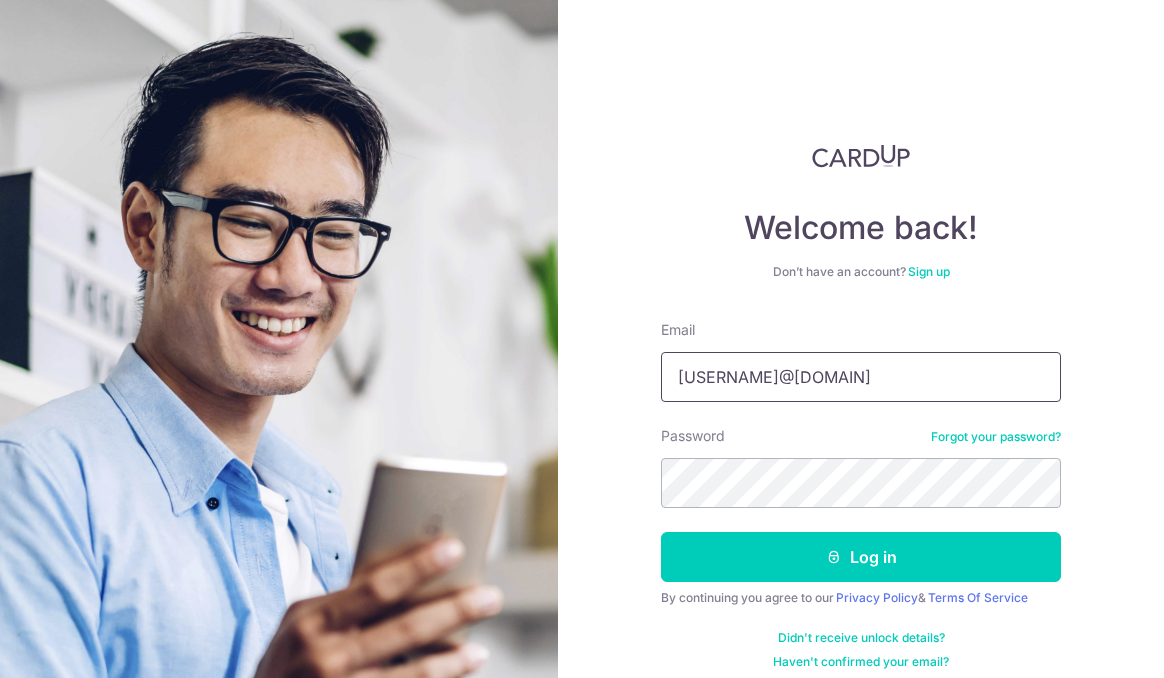 type on "huiying9738@gmail.com" 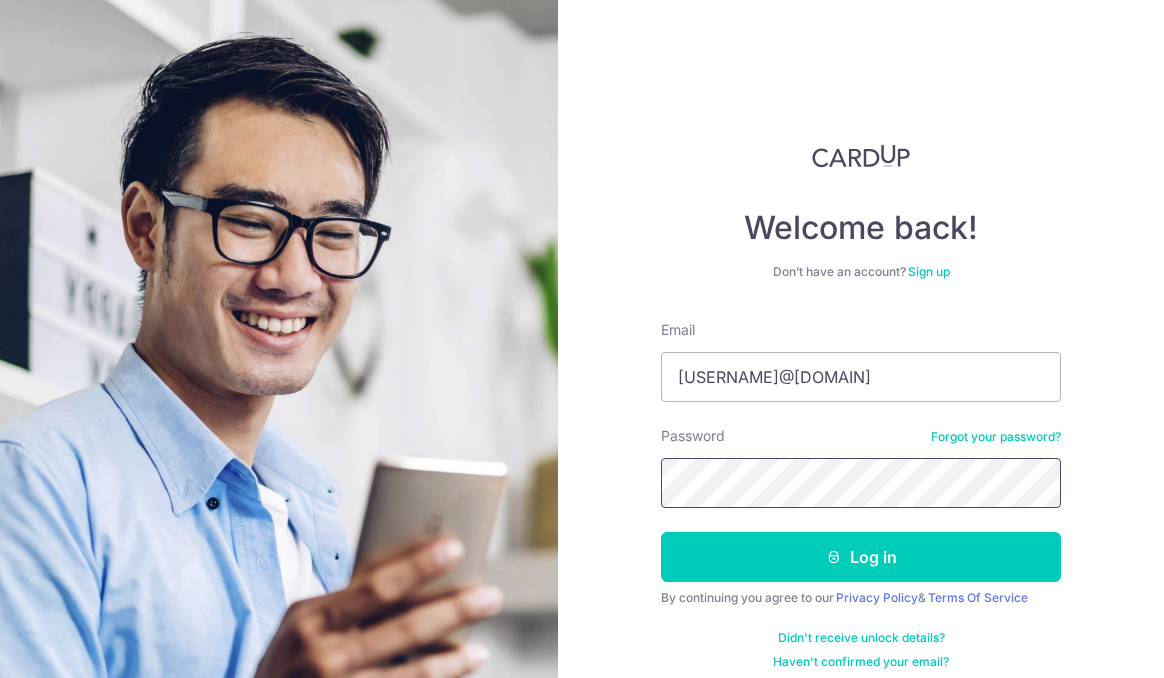 click on "Log in" at bounding box center [861, 557] 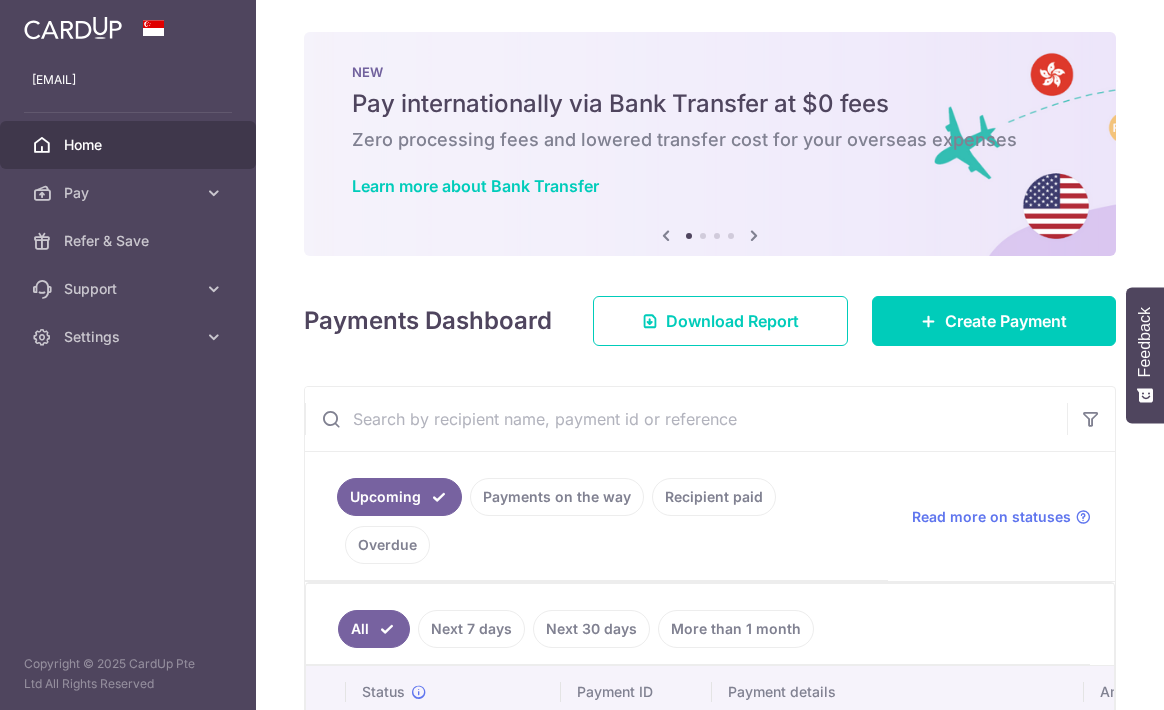 scroll, scrollTop: 0, scrollLeft: 0, axis: both 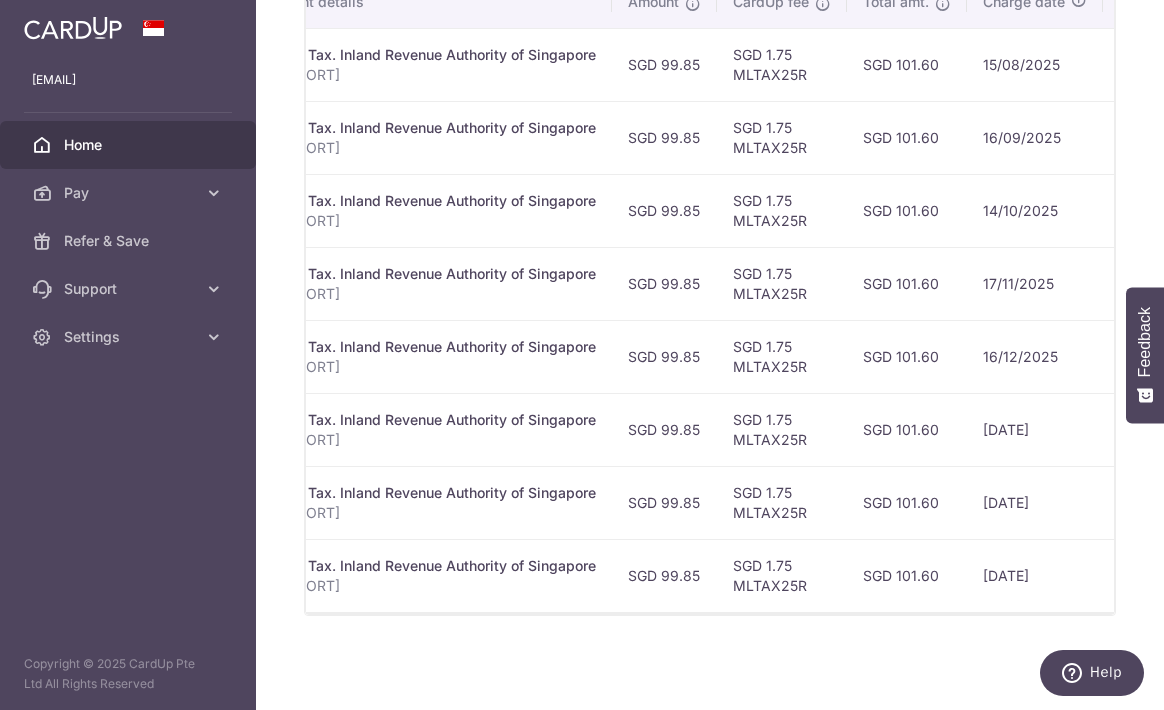 drag, startPoint x: 768, startPoint y: 612, endPoint x: 661, endPoint y: 612, distance: 107 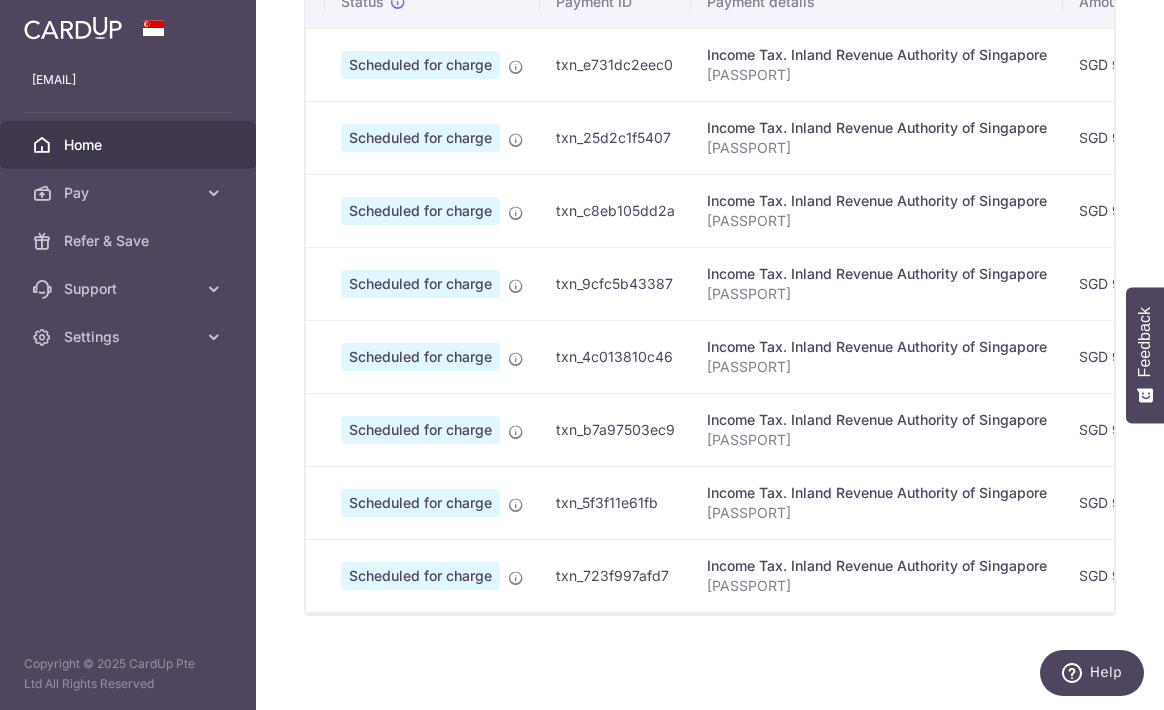 scroll, scrollTop: 0, scrollLeft: 0, axis: both 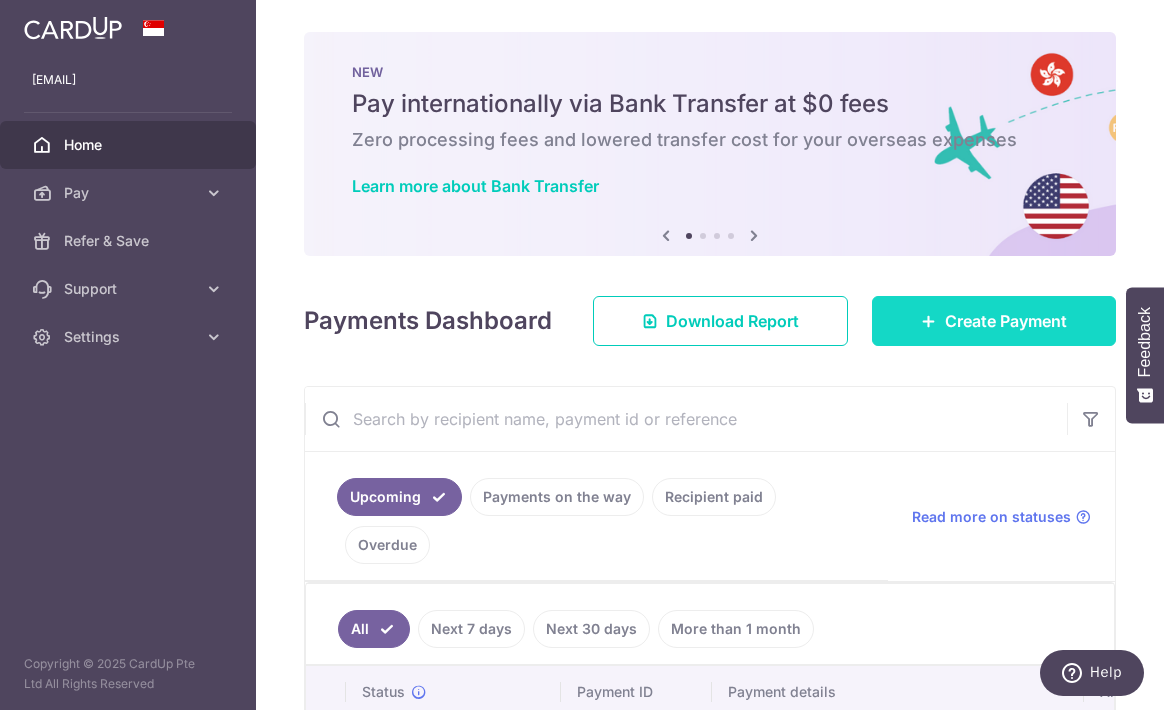 click on "Create Payment" at bounding box center [1006, 321] 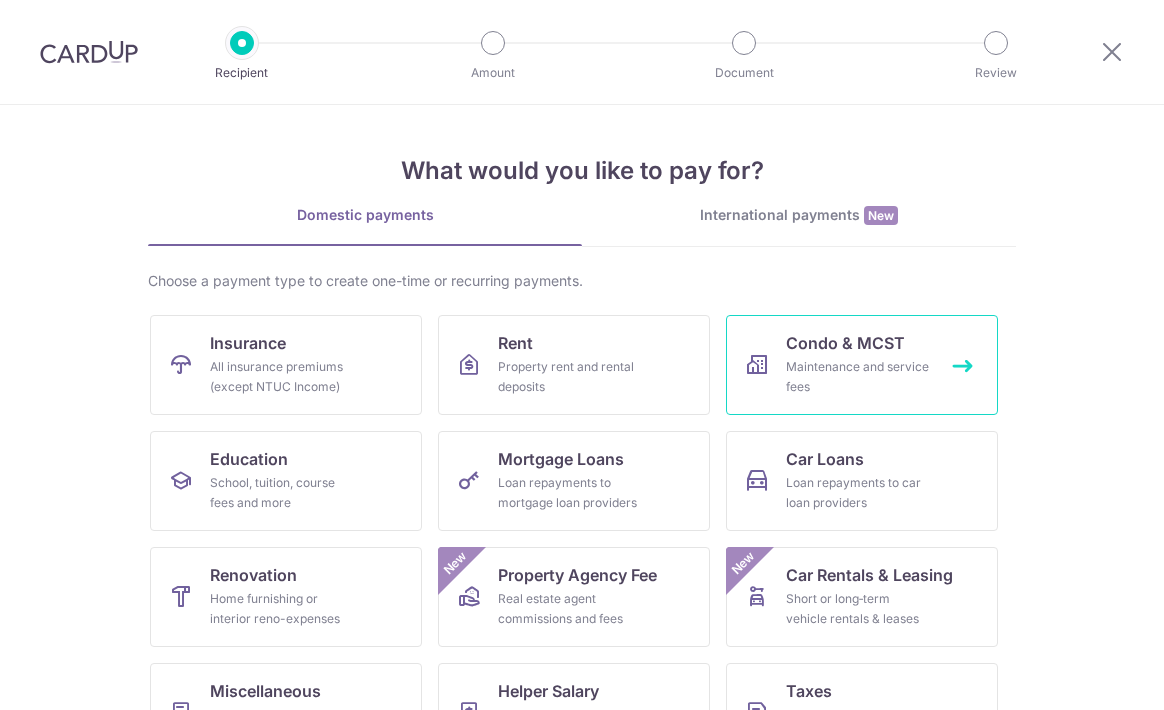scroll, scrollTop: 0, scrollLeft: 0, axis: both 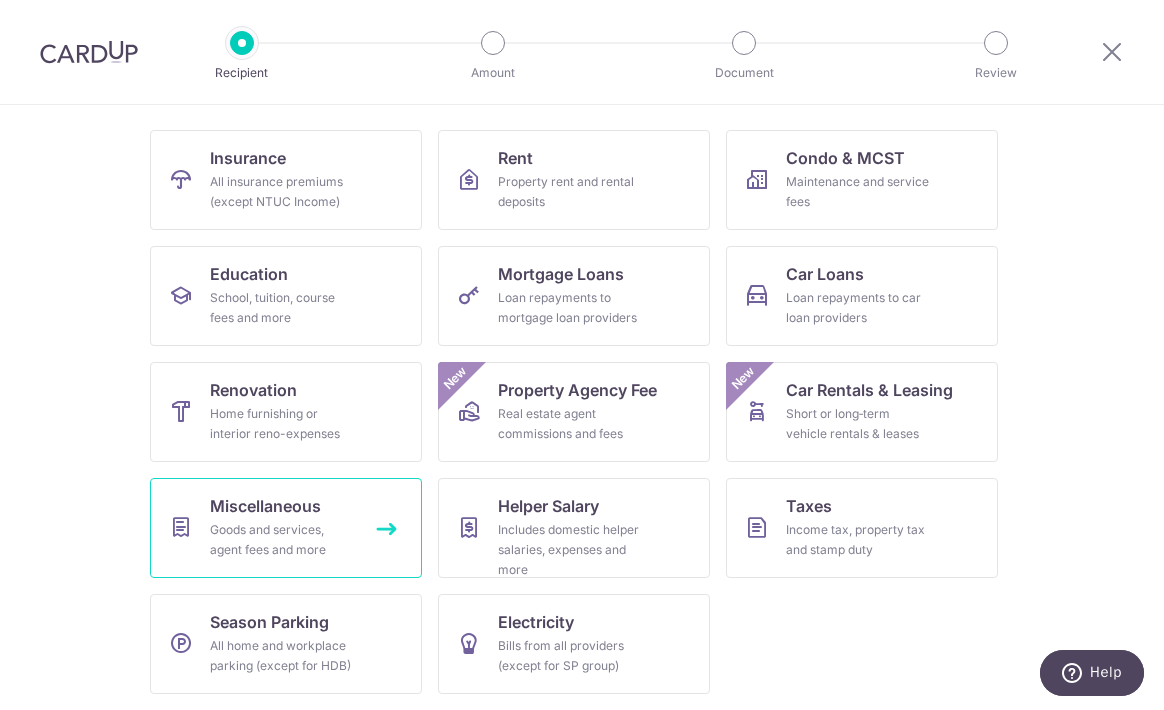 click on "Miscellaneous Goods and services, agent fees and more" at bounding box center [286, 528] 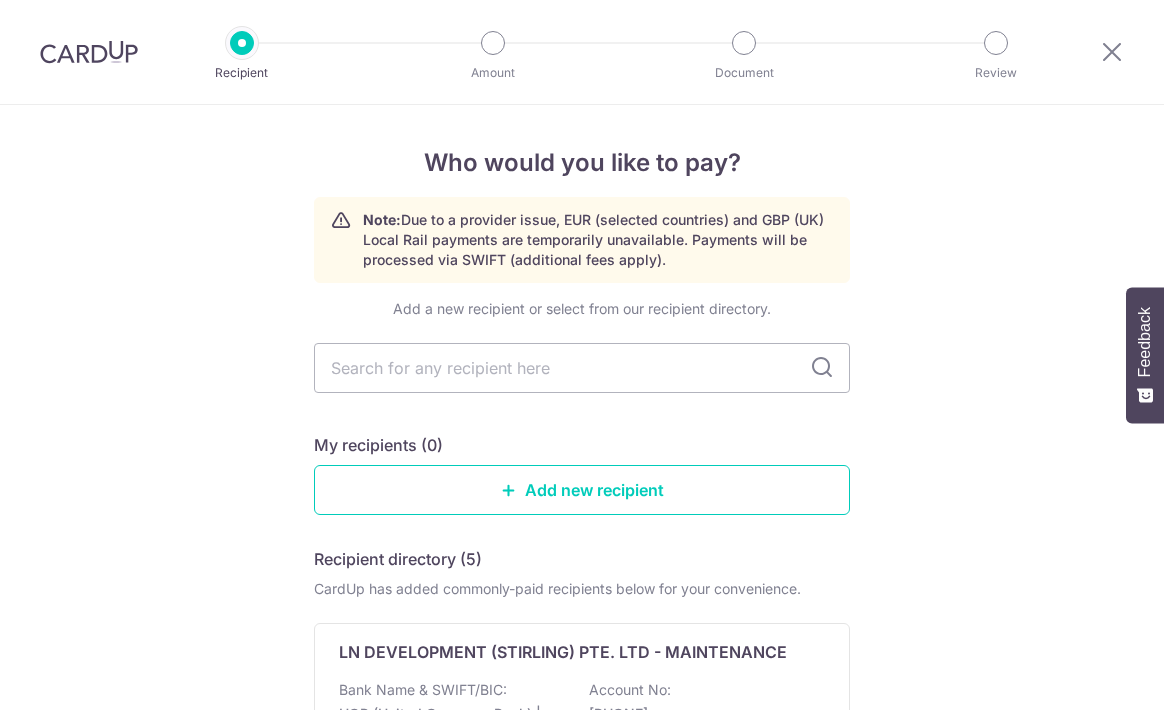 scroll, scrollTop: 0, scrollLeft: 0, axis: both 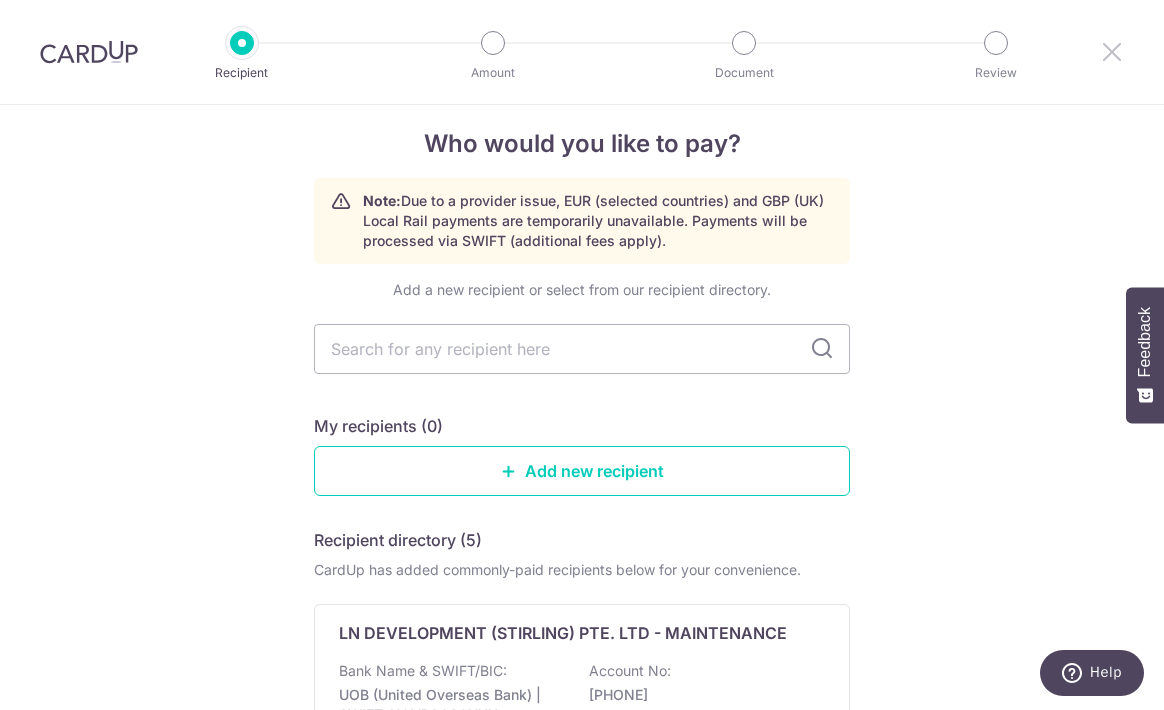 click at bounding box center (1112, 51) 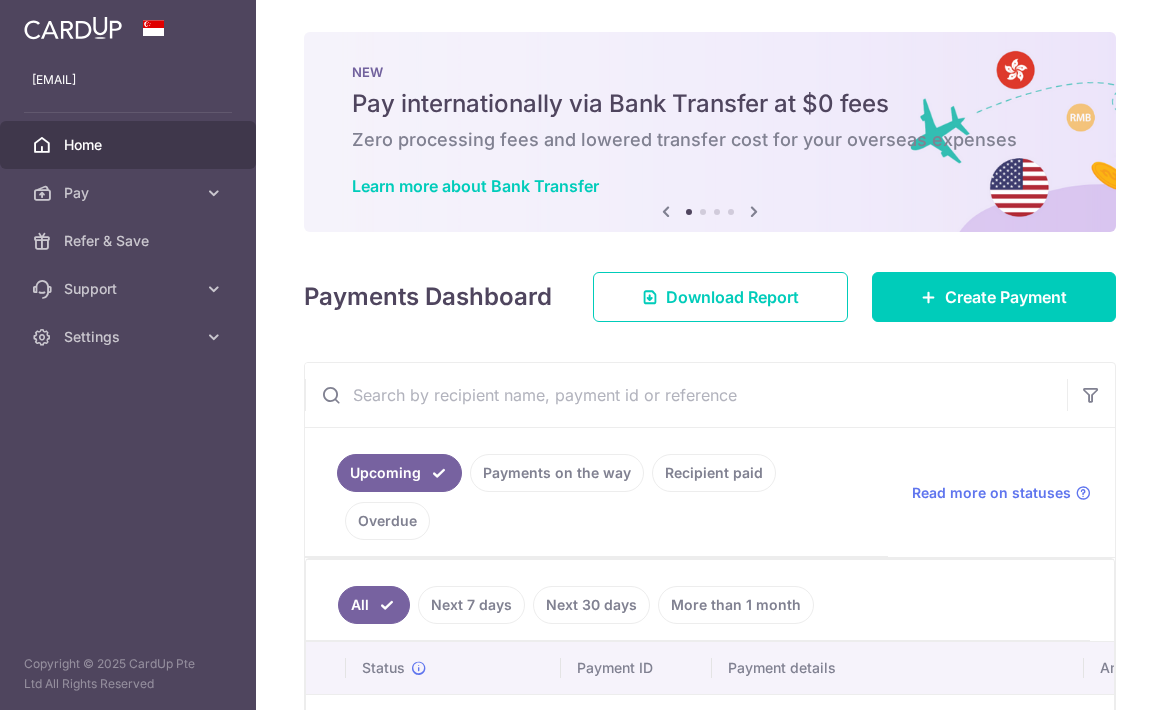 scroll, scrollTop: 0, scrollLeft: 0, axis: both 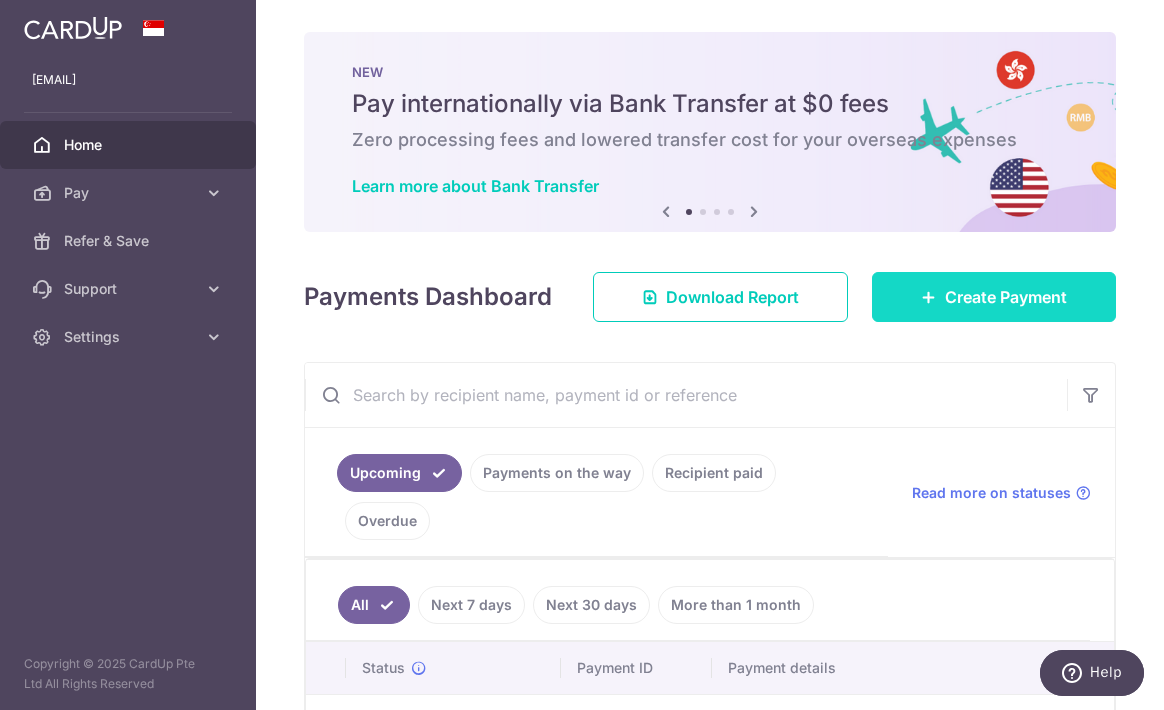 click on "Create Payment" at bounding box center [1006, 297] 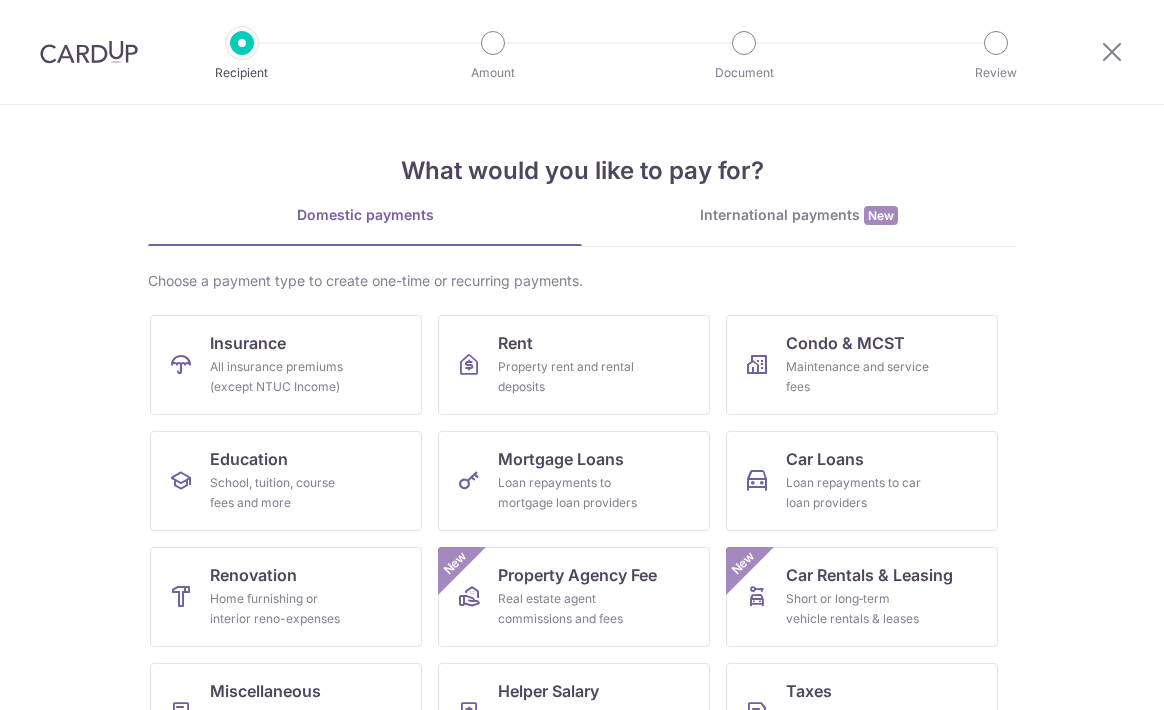 scroll, scrollTop: 0, scrollLeft: 0, axis: both 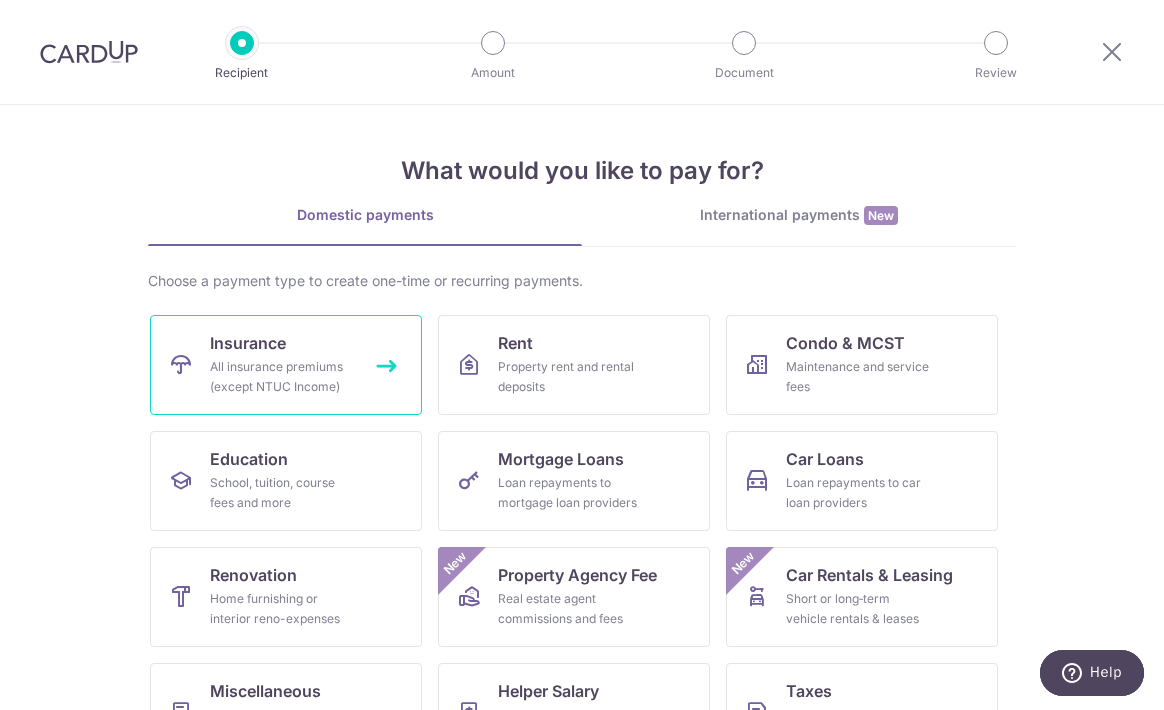 click on "All insurance premiums (except NTUC Income)" at bounding box center [282, 377] 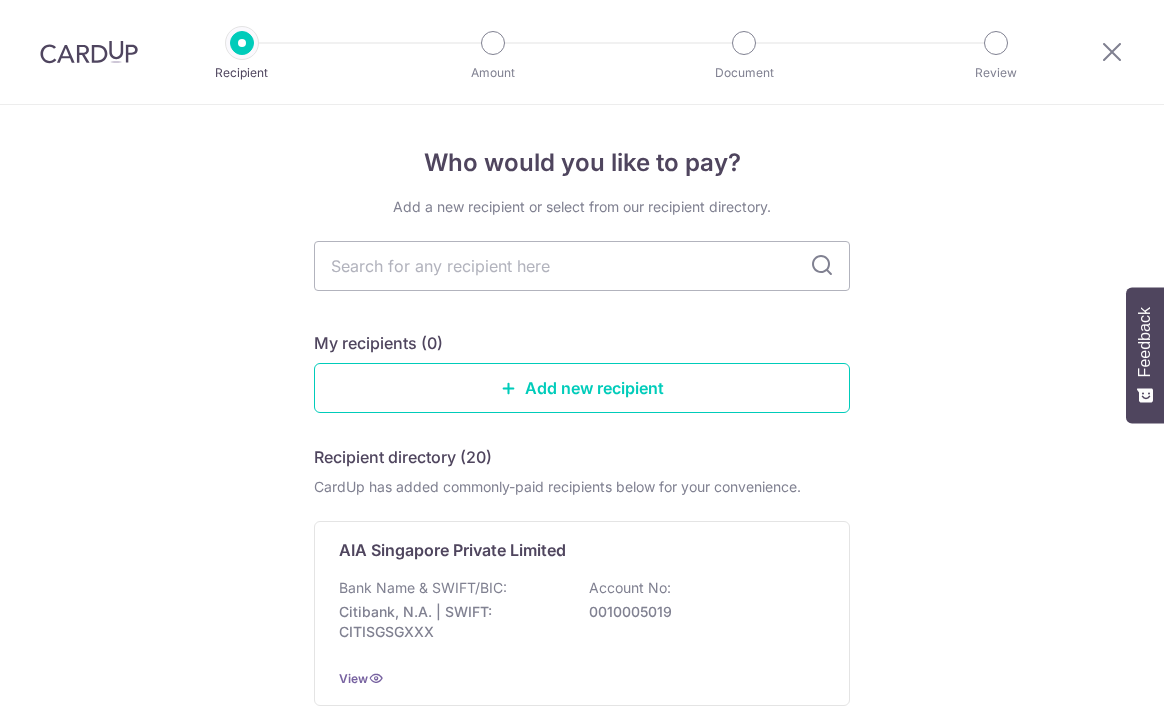 scroll, scrollTop: 0, scrollLeft: 0, axis: both 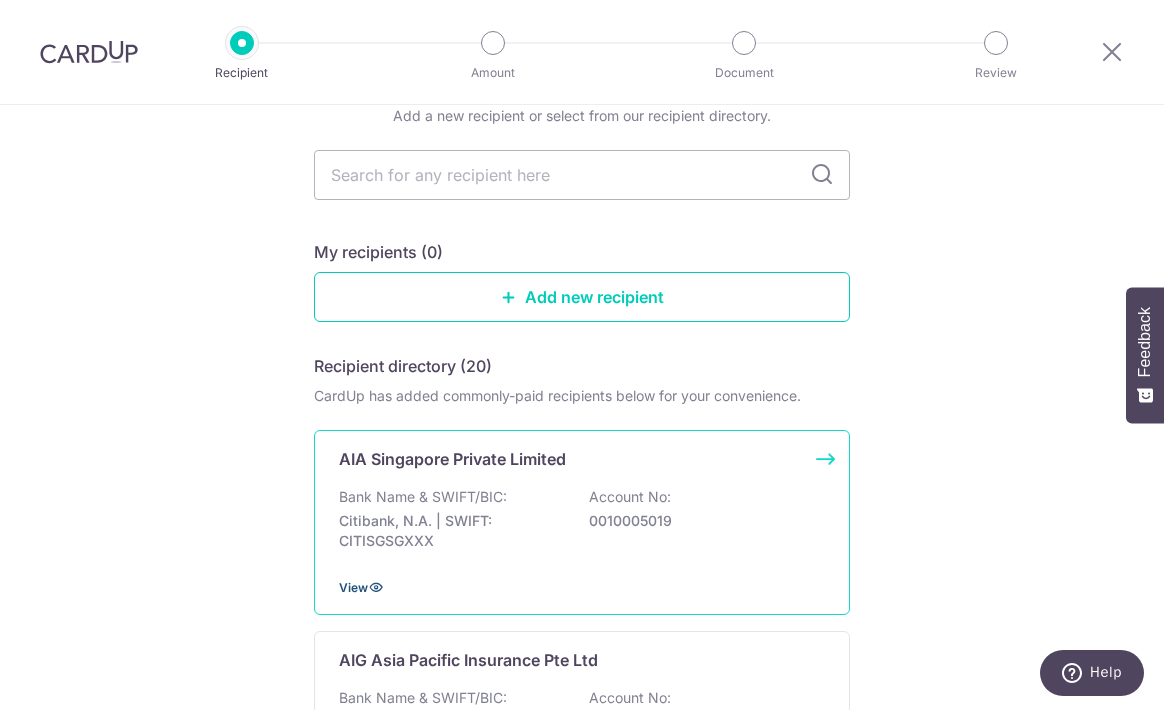 click at bounding box center [376, 587] 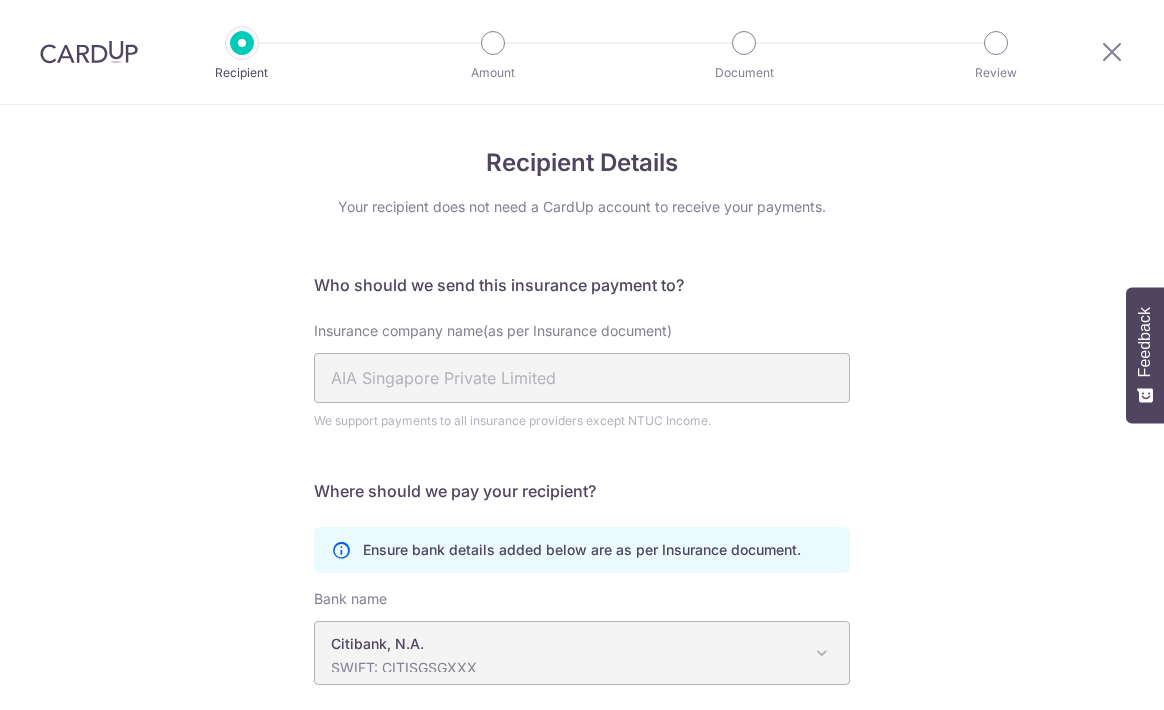 scroll, scrollTop: 0, scrollLeft: 0, axis: both 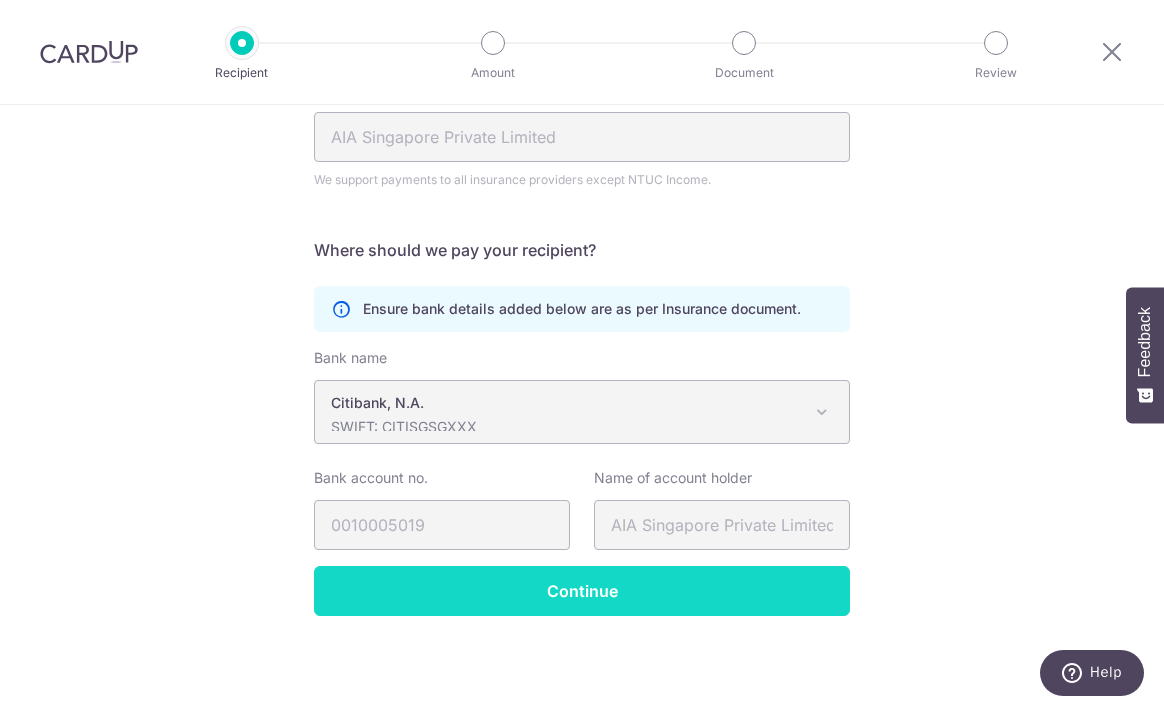 click on "Continue" at bounding box center (582, 591) 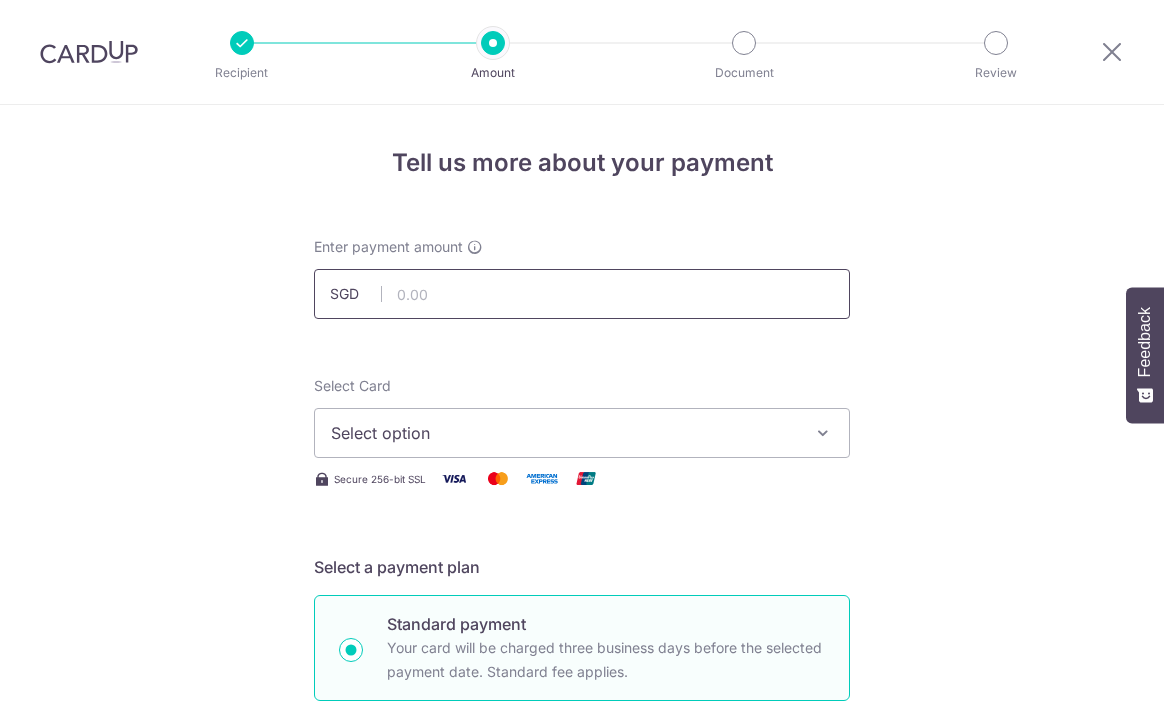 scroll, scrollTop: 0, scrollLeft: 0, axis: both 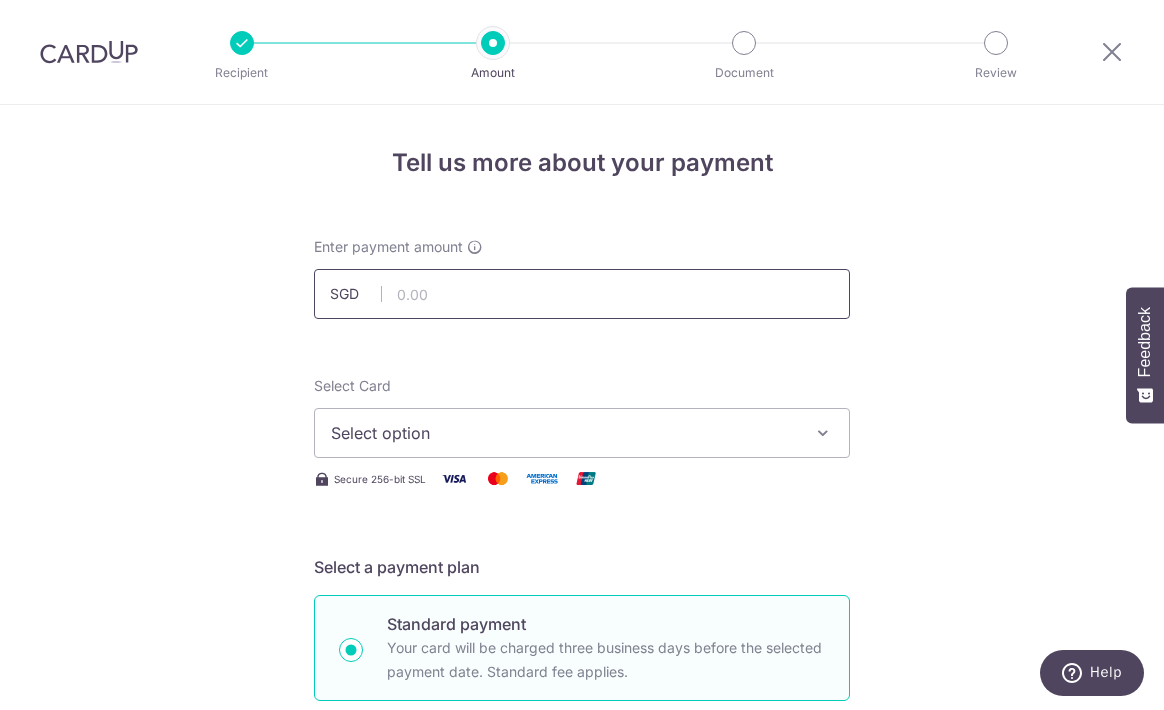 click at bounding box center [582, 294] 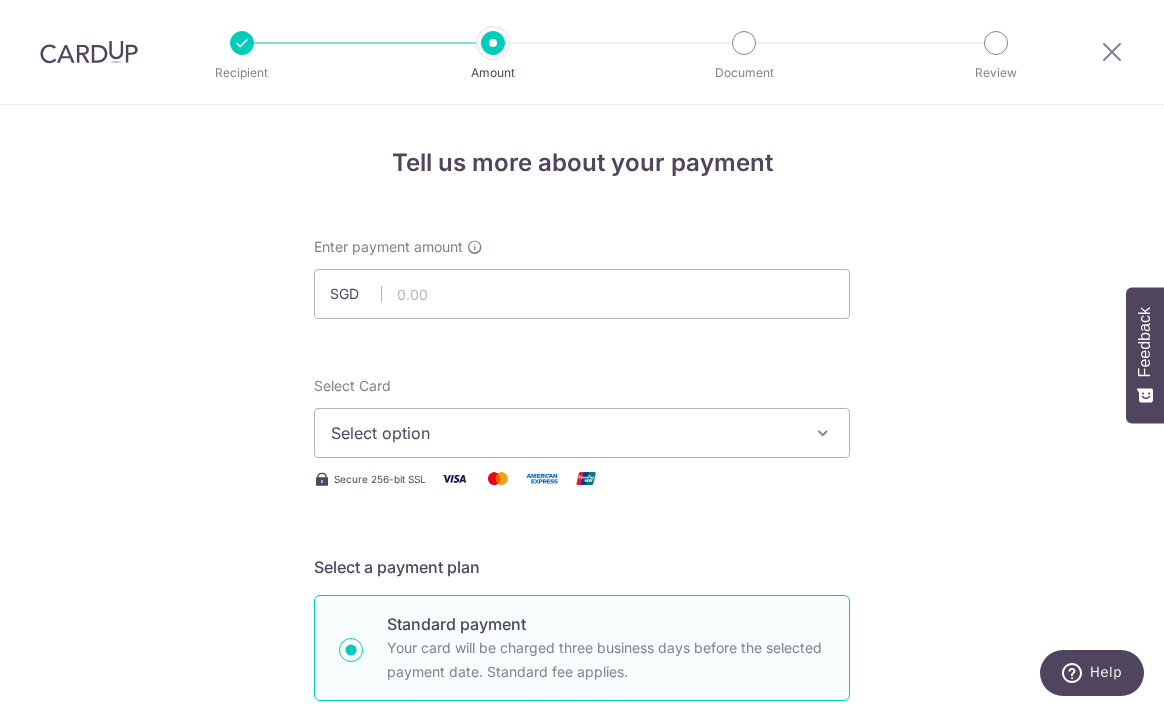 click on "Select option" at bounding box center [564, 433] 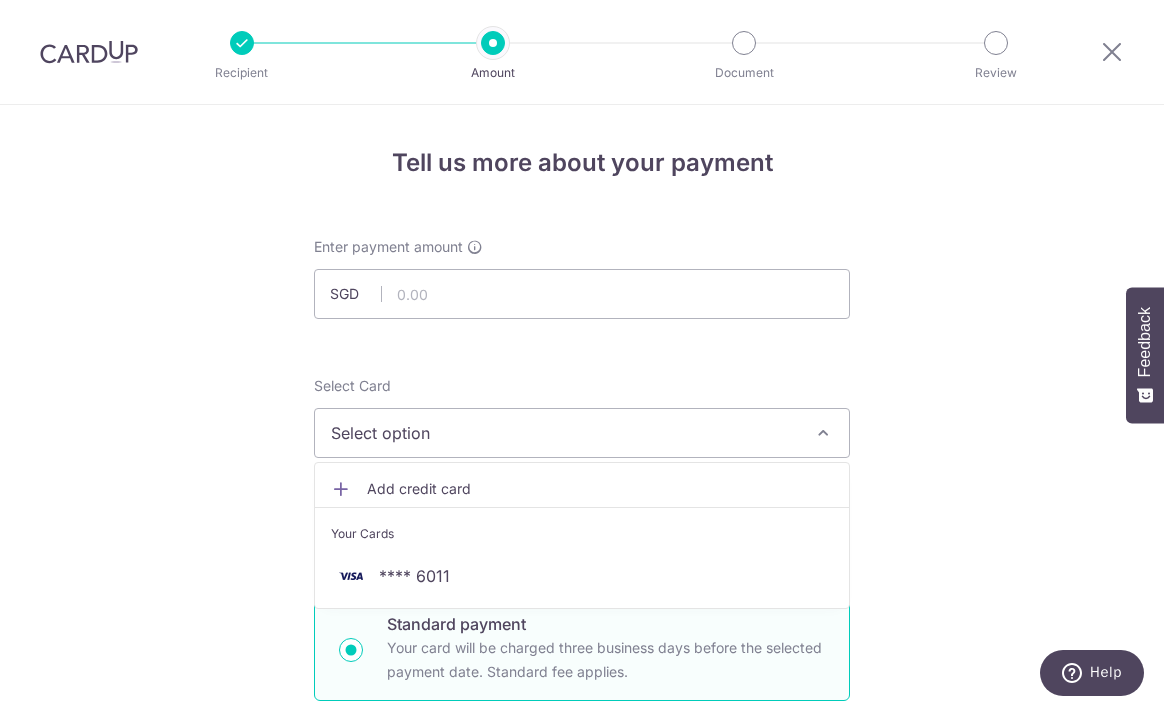 click on "Enter payment amount
SGD
Select Card
Select option
Add credit card
Your Cards
**** 6011
Secure 256-bit SSL
Text
New card details
Card
Secure 256-bit SSL" at bounding box center [582, 1028] 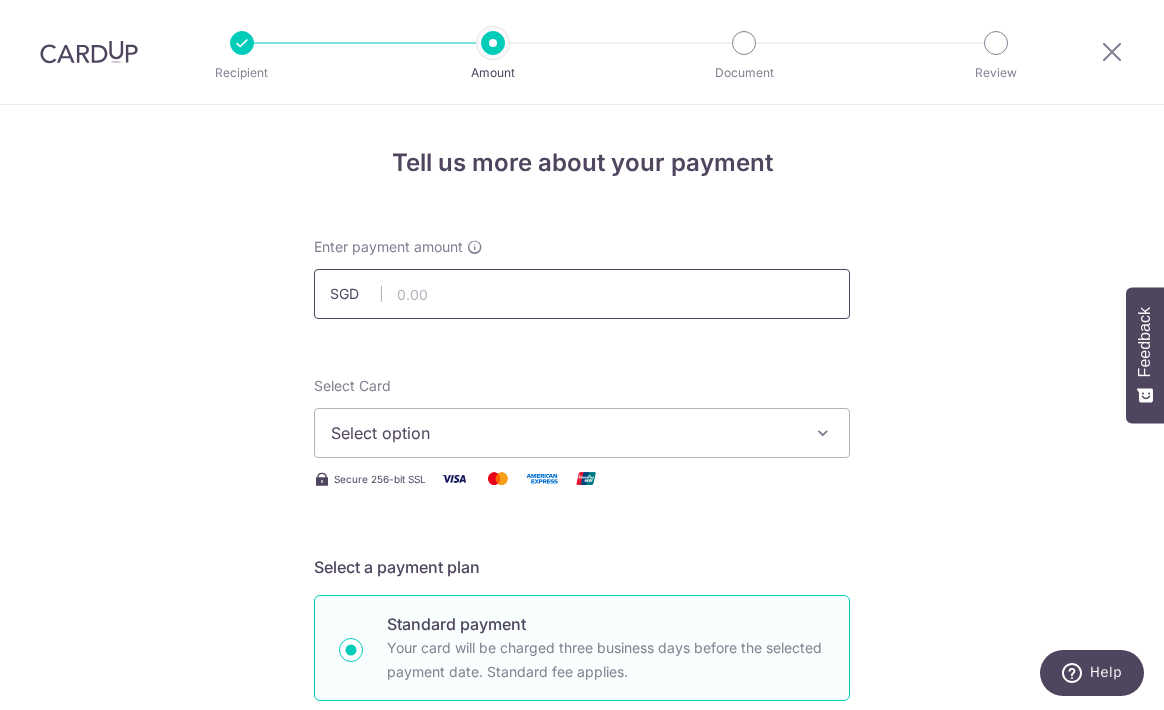click at bounding box center (582, 294) 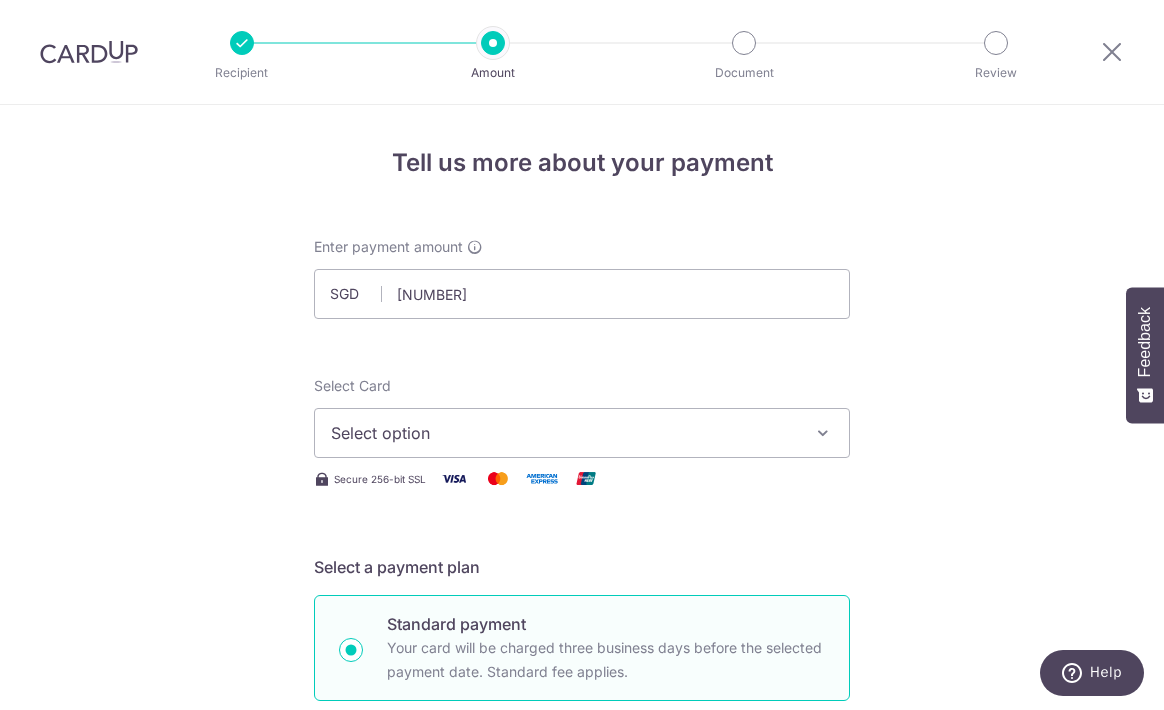type on "1,022.74" 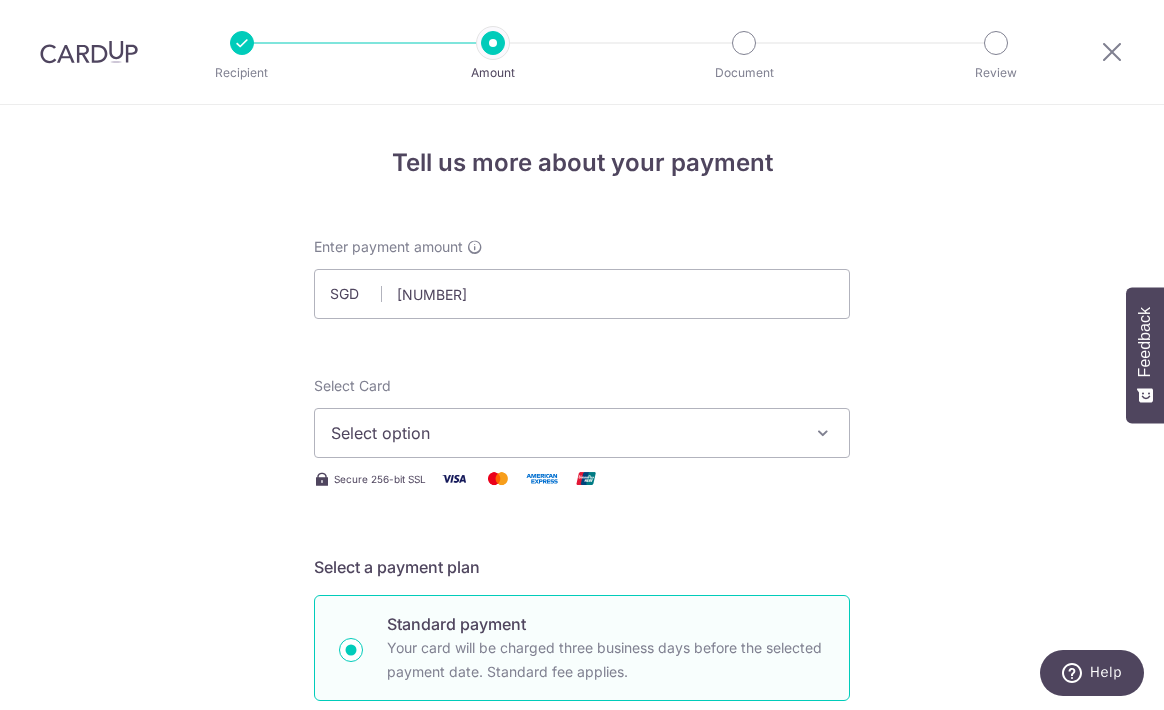 click on "Select option" at bounding box center [564, 433] 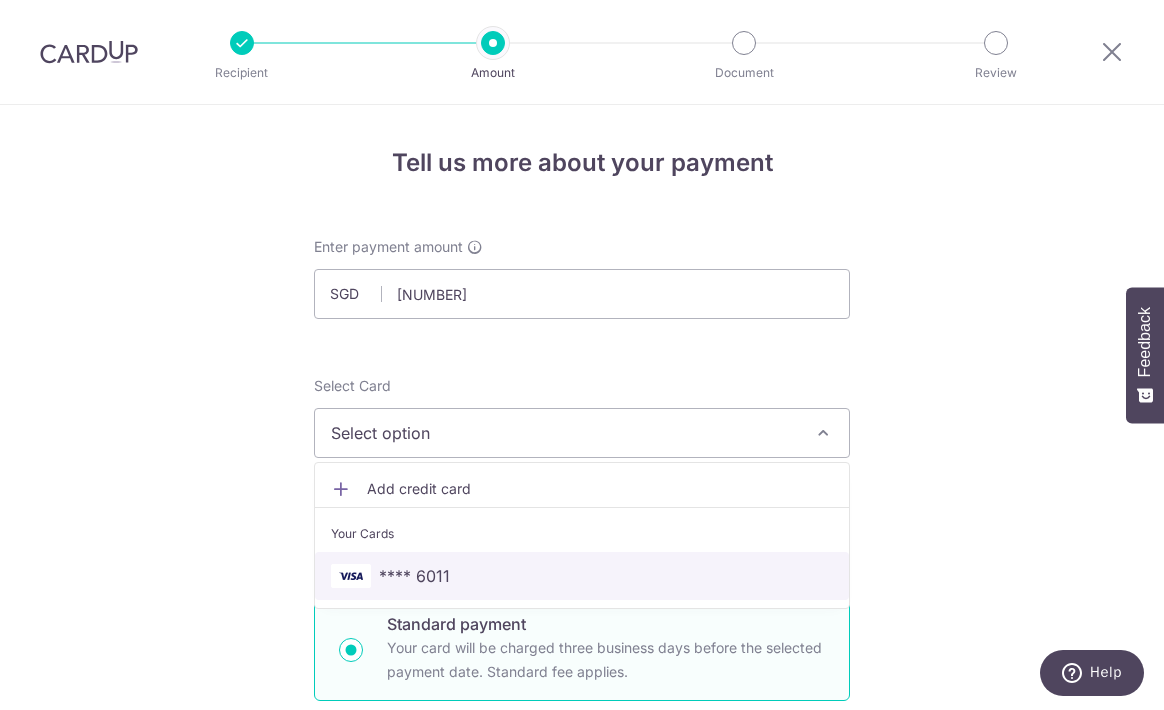 click on "**** 6011" at bounding box center (582, 576) 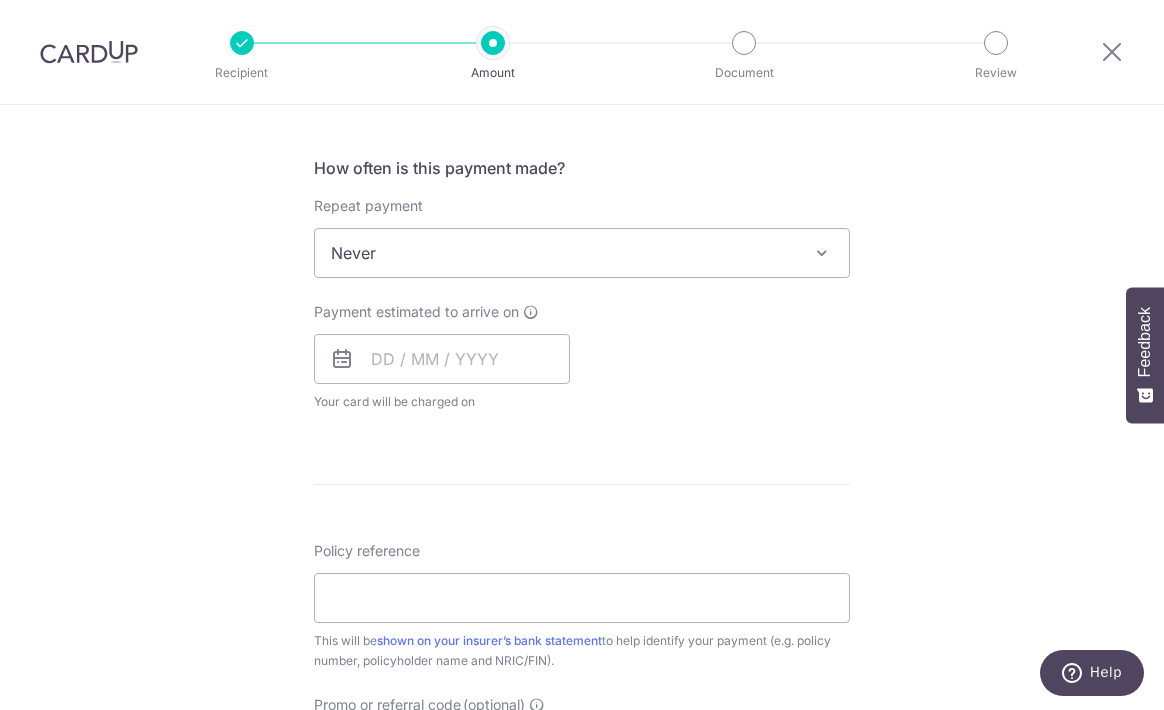 scroll, scrollTop: 736, scrollLeft: 0, axis: vertical 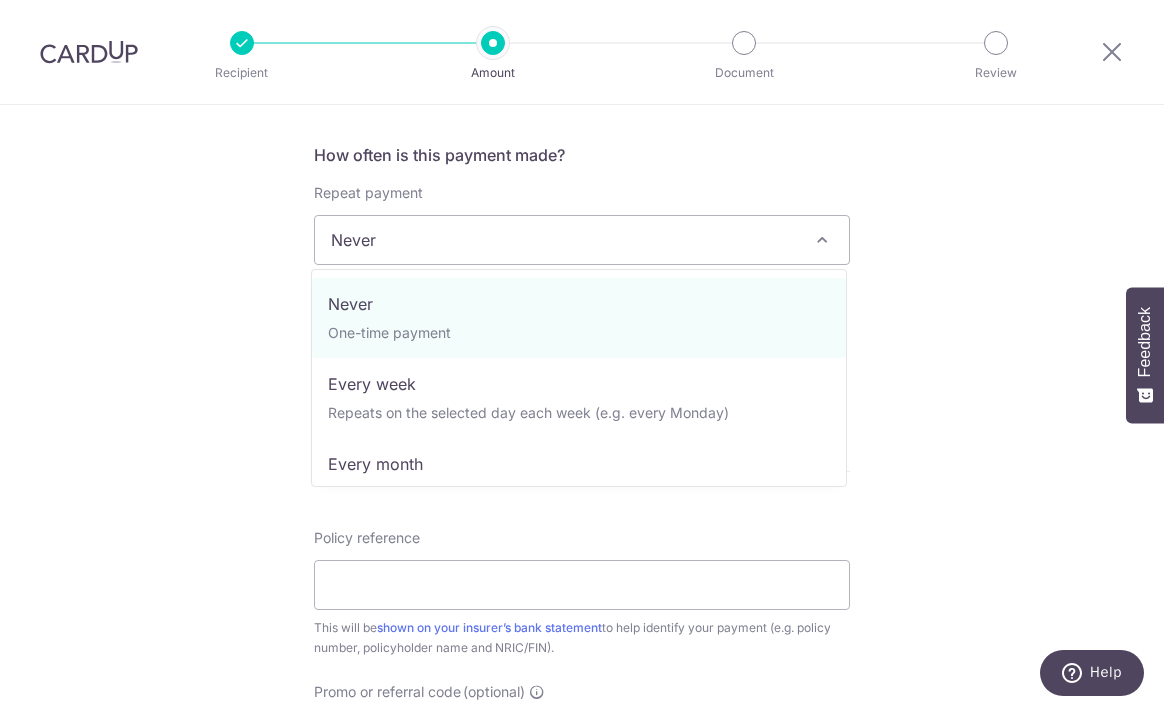 click on "Never" at bounding box center [582, 240] 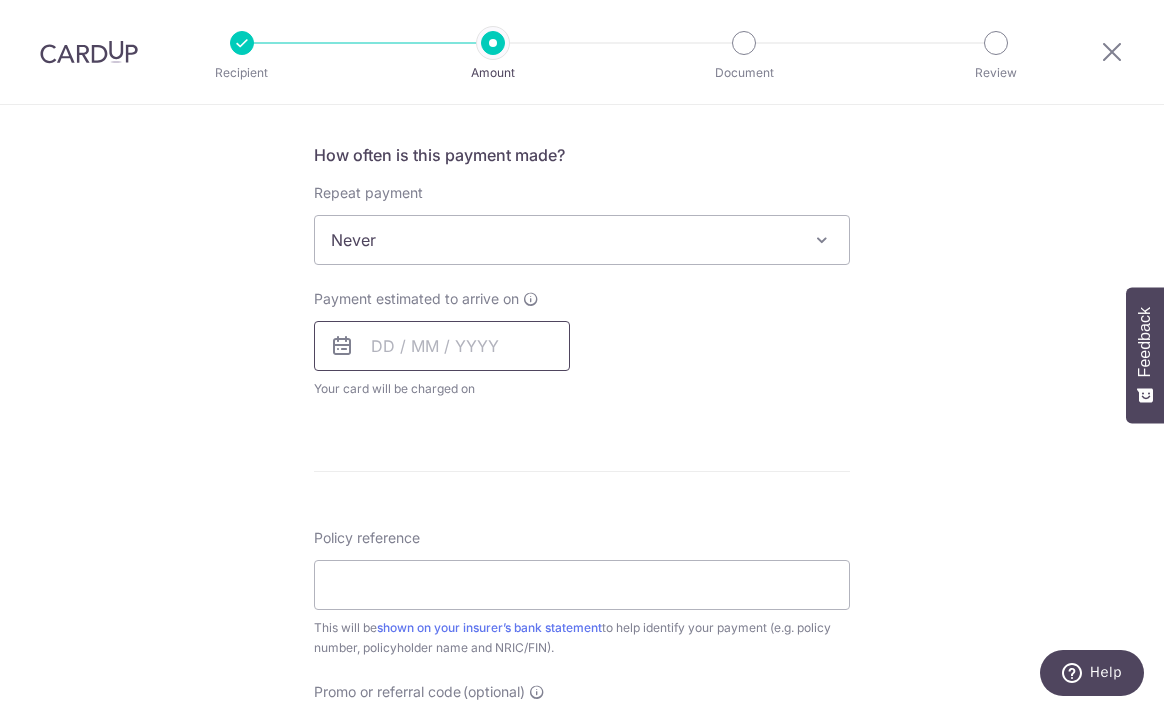 click at bounding box center (442, 346) 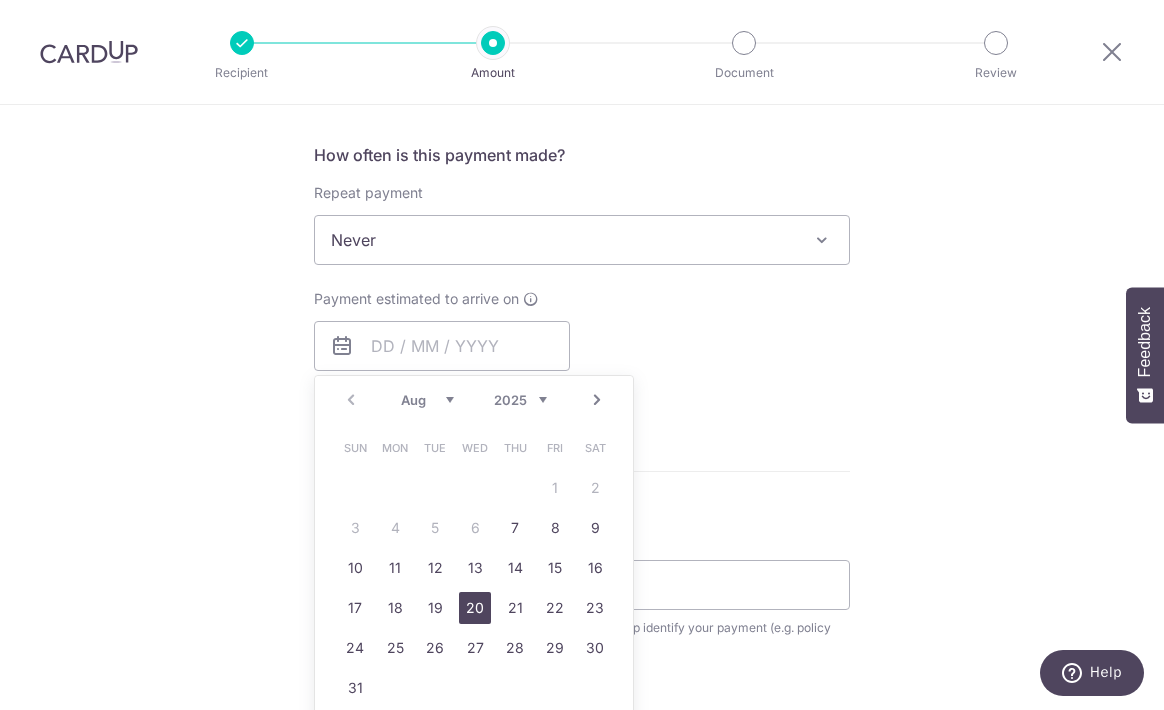 click on "20" at bounding box center [475, 608] 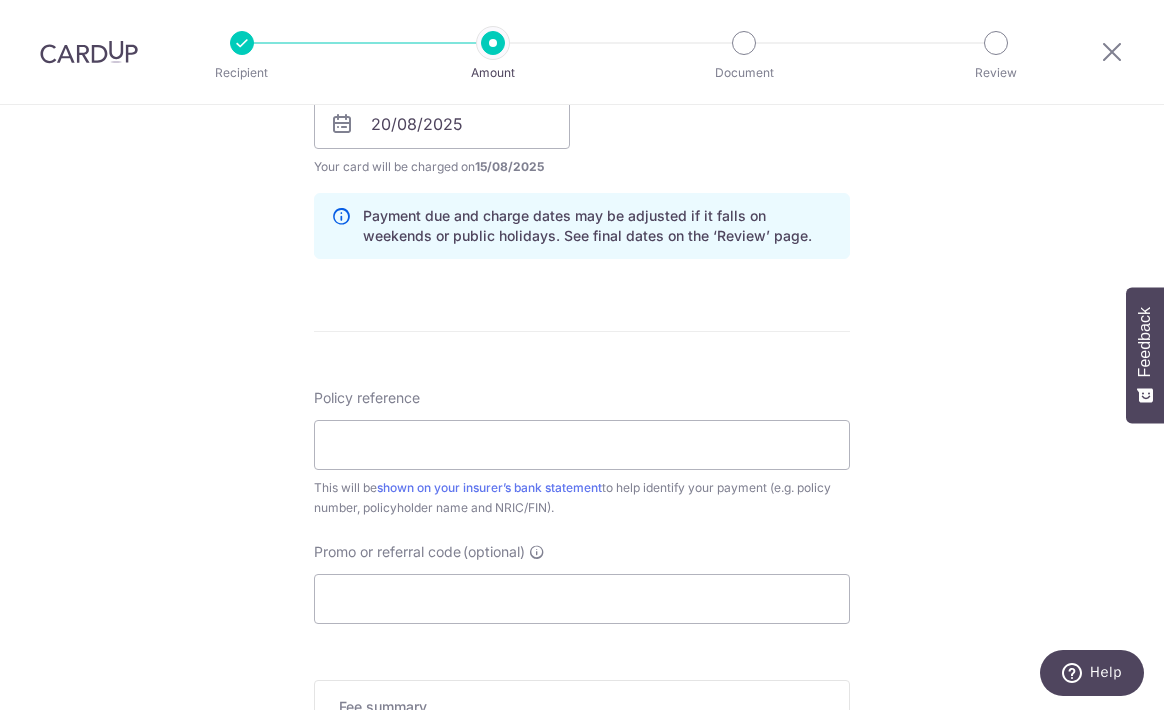 scroll, scrollTop: 971, scrollLeft: 0, axis: vertical 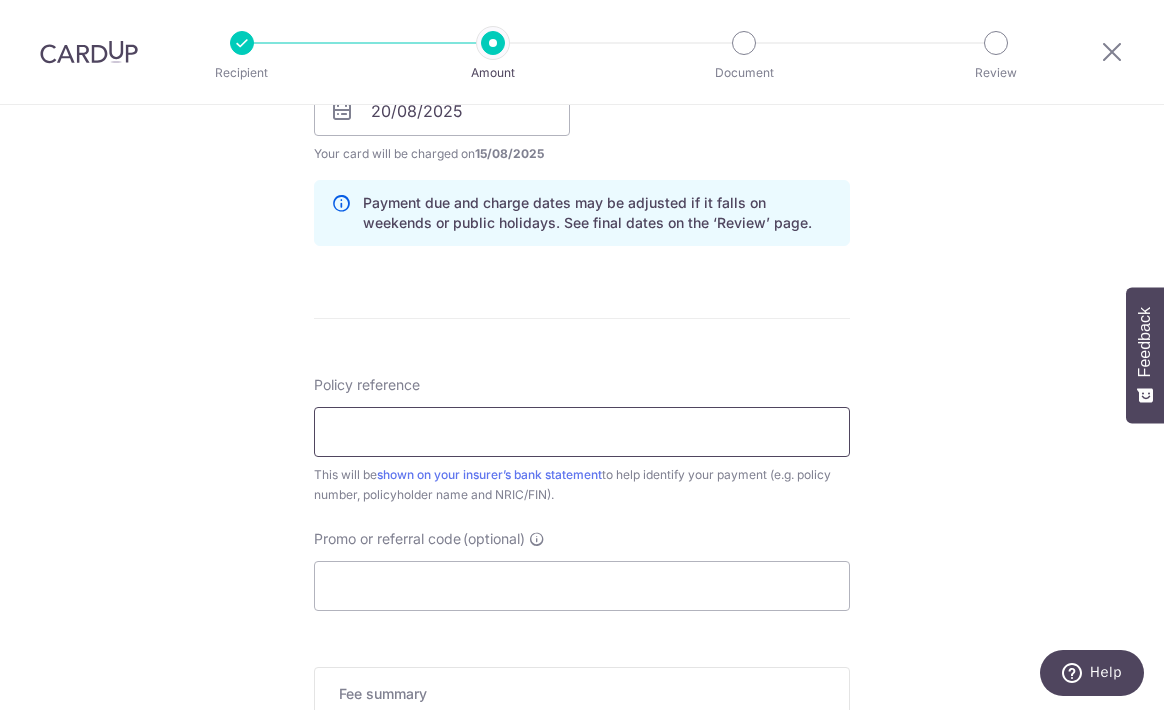 click on "Policy reference" at bounding box center [582, 432] 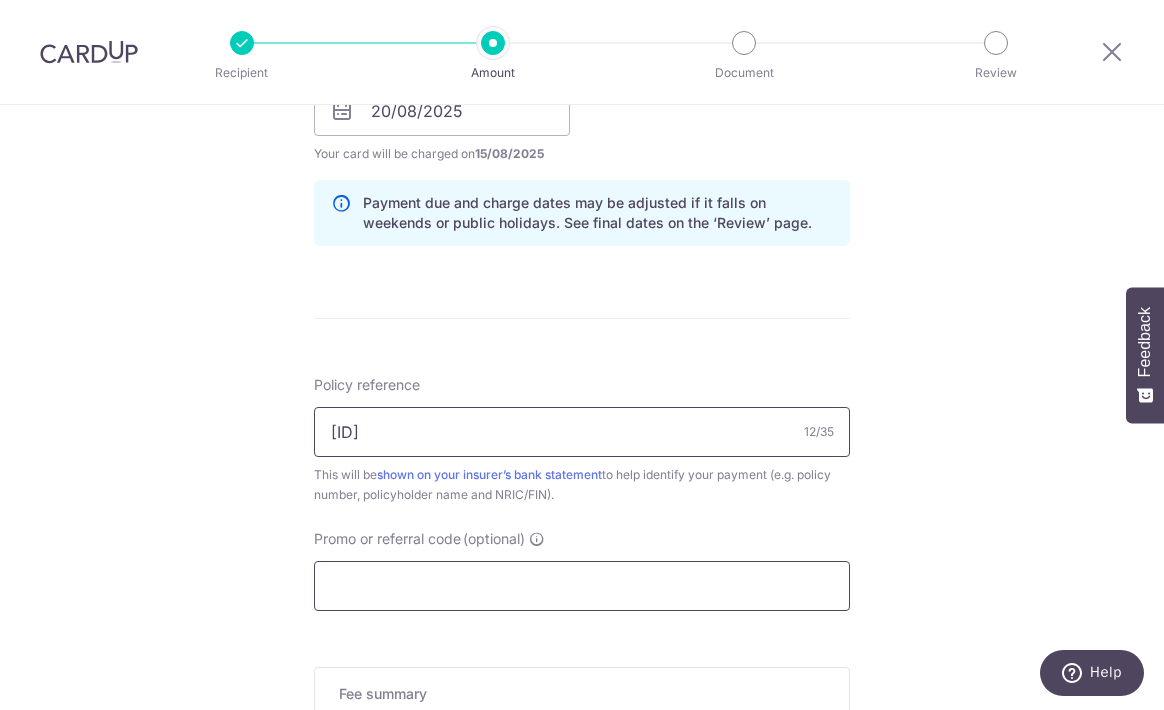 paste on "E243570562" 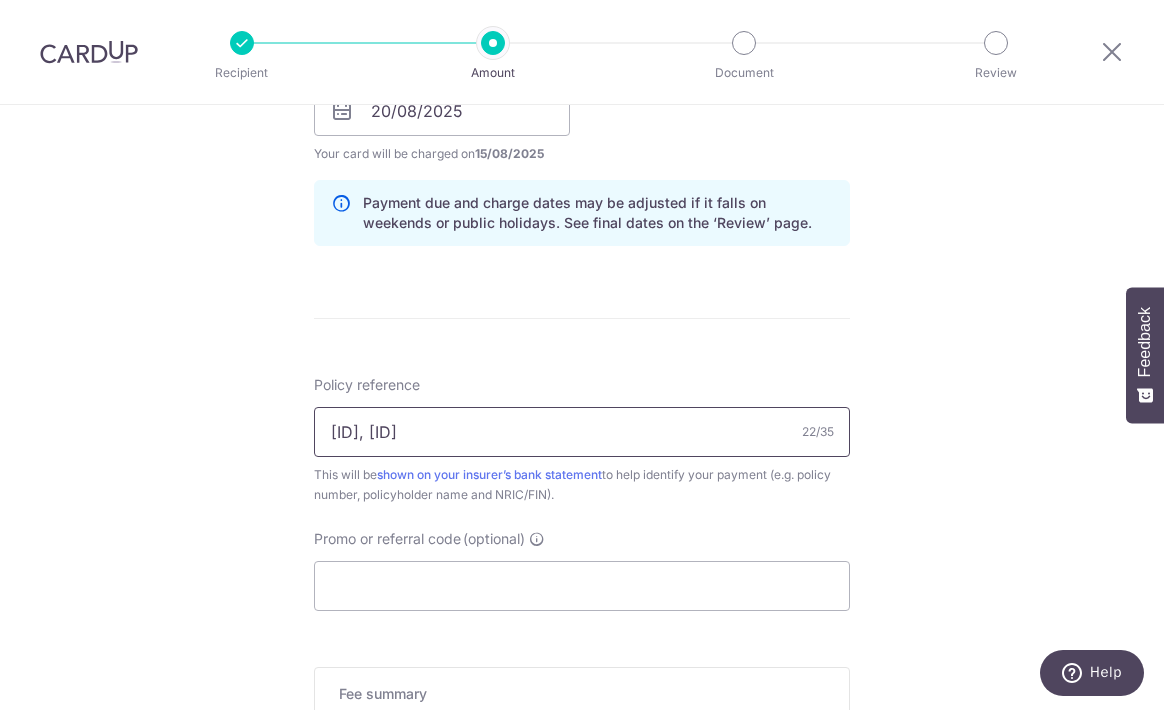 type on "H243570562, E243570562" 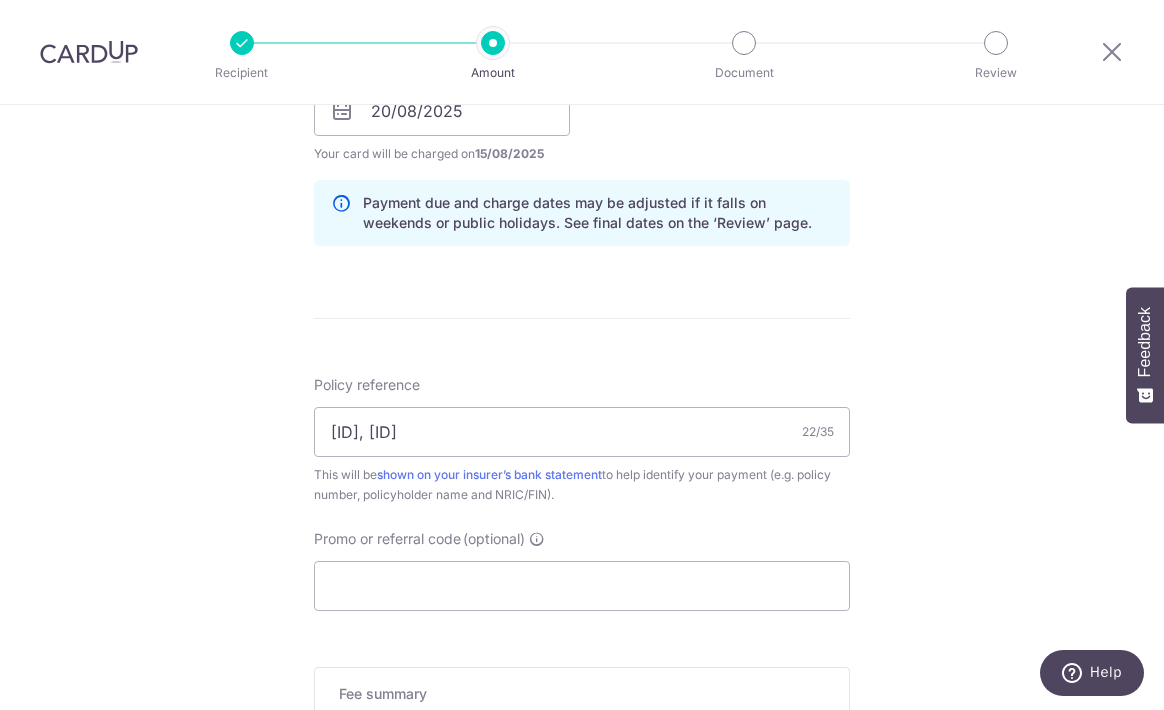 click on "Tell us more about your payment
Enter payment amount
SGD
1,022.74
1022.74
Select Card
**** 6011
Add credit card
Your Cards
**** 6011
Secure 256-bit SSL
Text
New card details
Card
Secure 256-bit SSL" at bounding box center (582, 79) 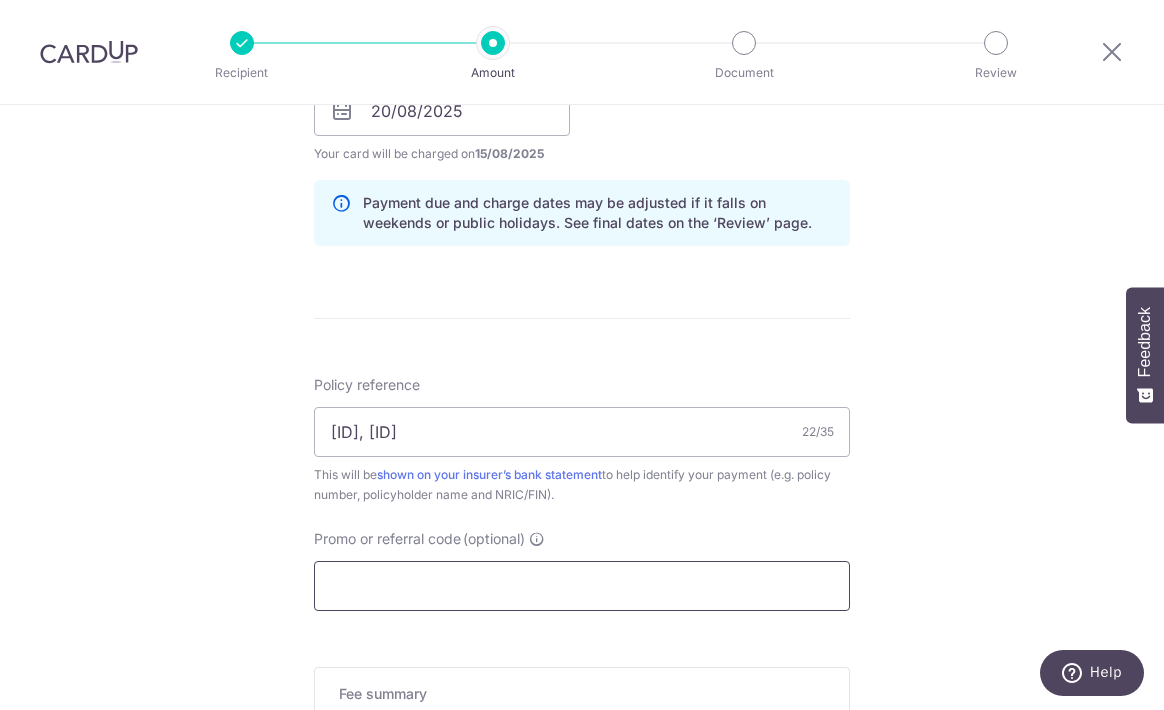 click on "Promo or referral code
(optional)" at bounding box center [582, 586] 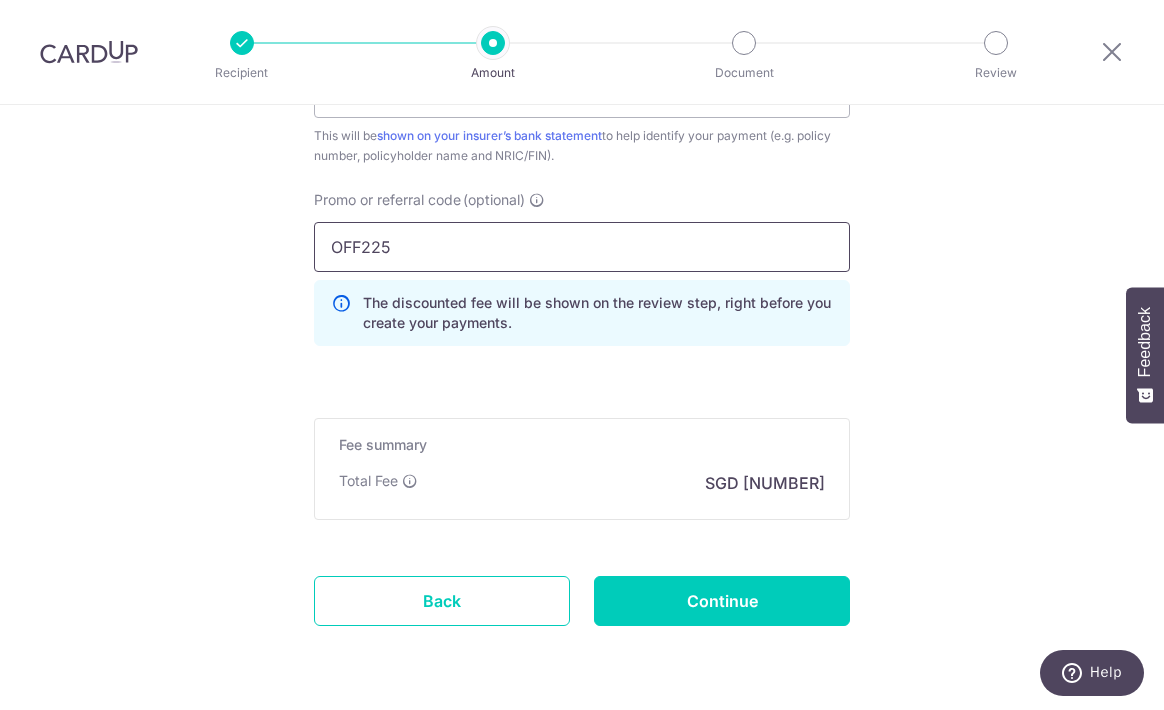 scroll, scrollTop: 1376, scrollLeft: 0, axis: vertical 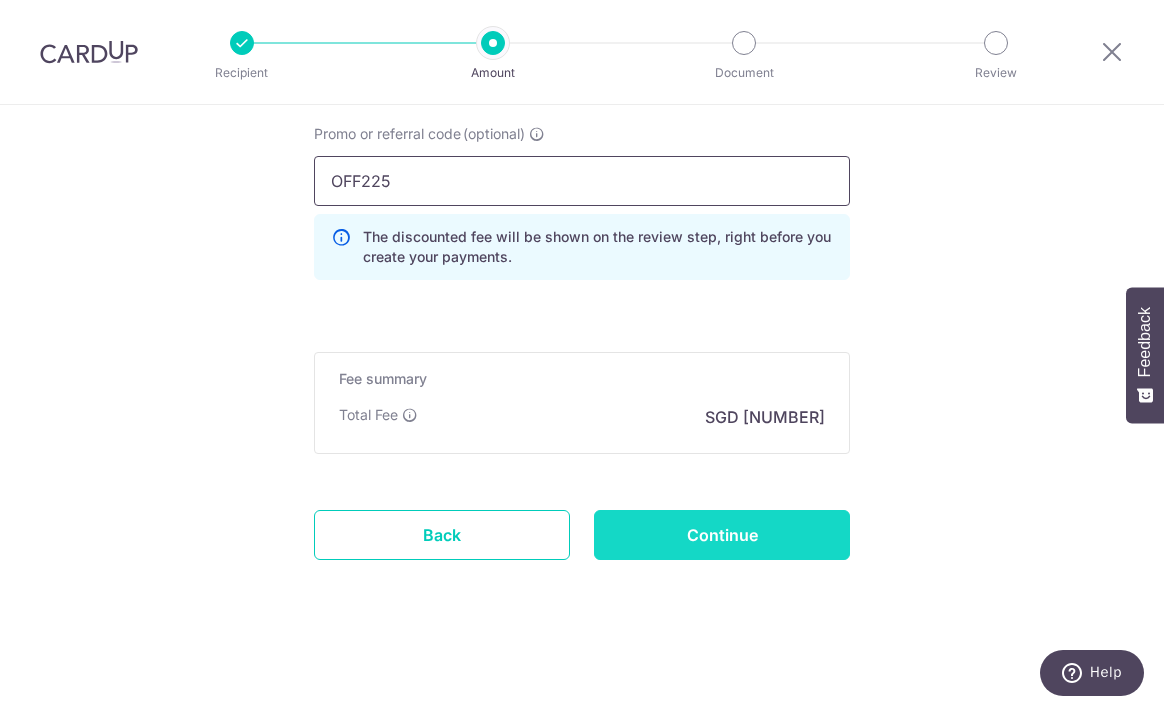 type on "OFF225" 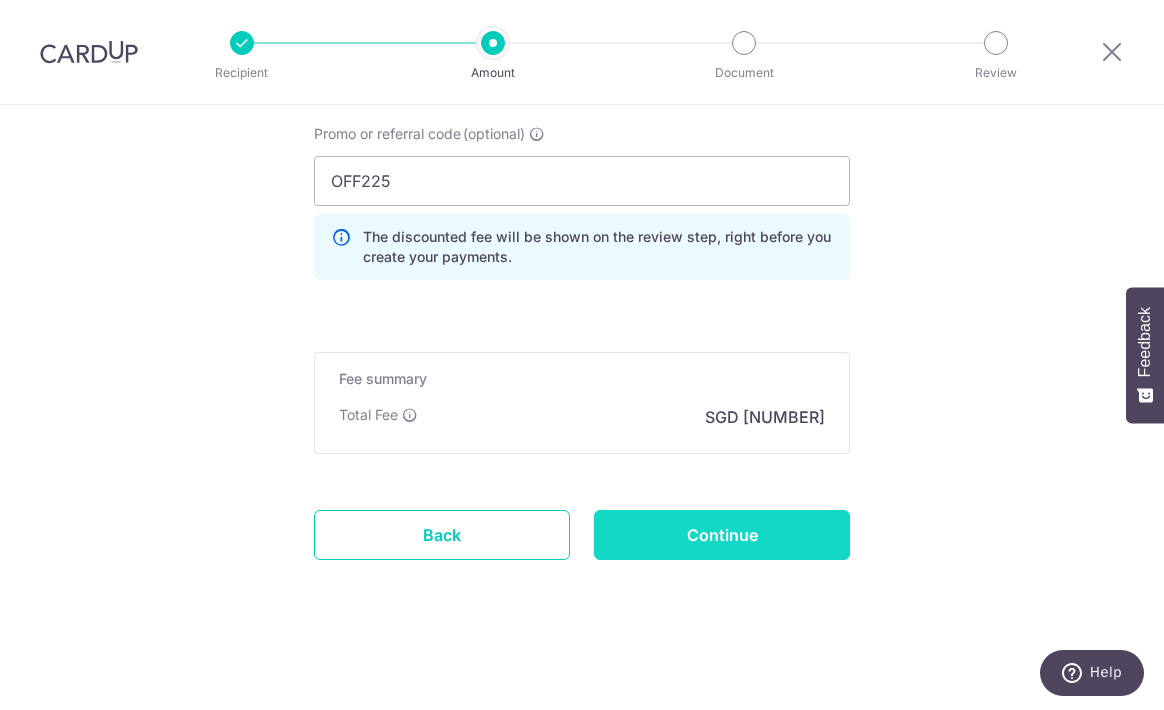 click on "Continue" at bounding box center [722, 535] 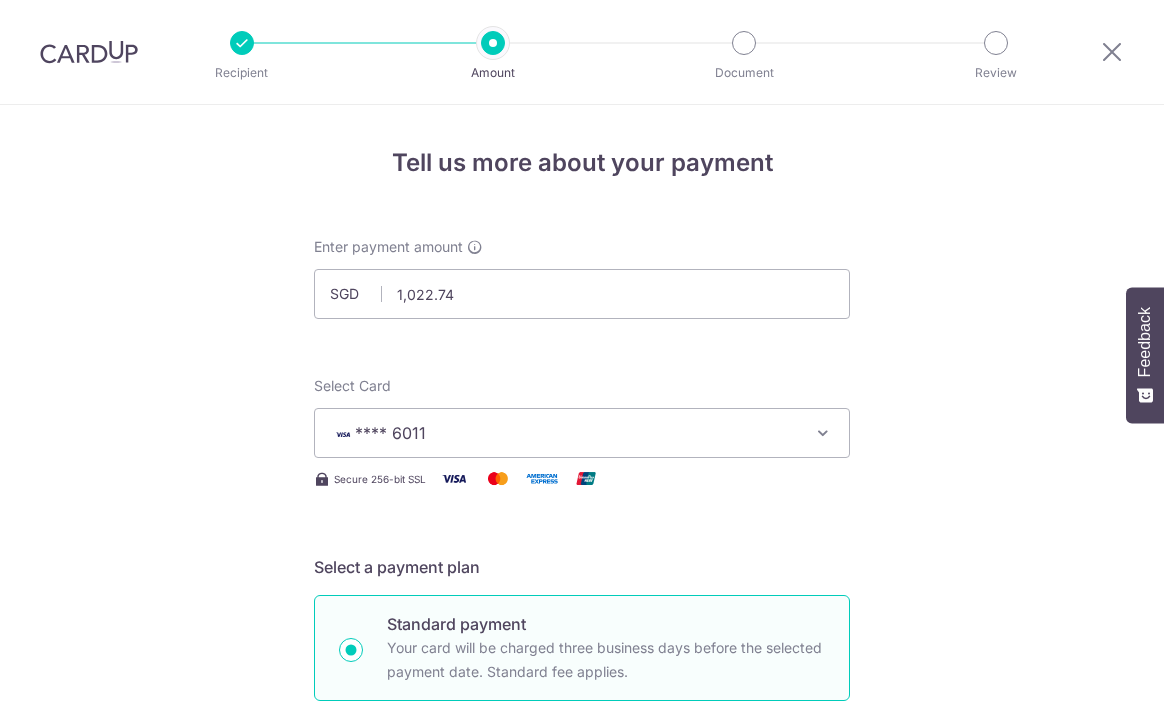scroll, scrollTop: 0, scrollLeft: 0, axis: both 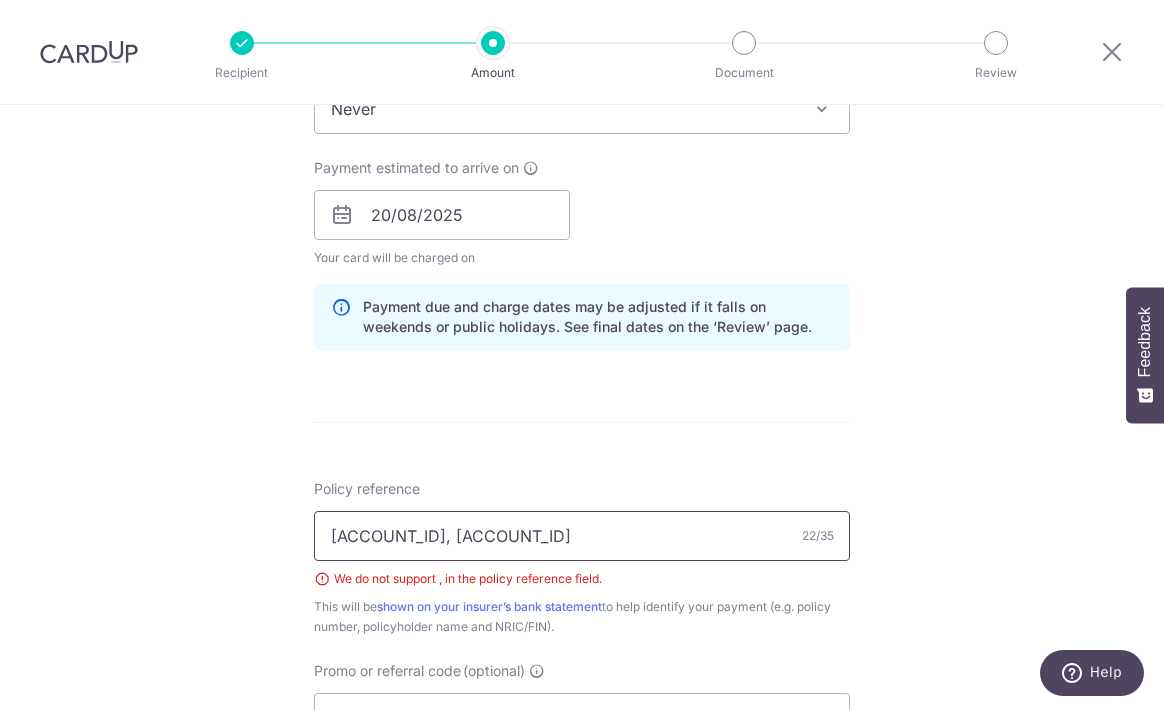 click on "H243570562, E243570562" at bounding box center (582, 536) 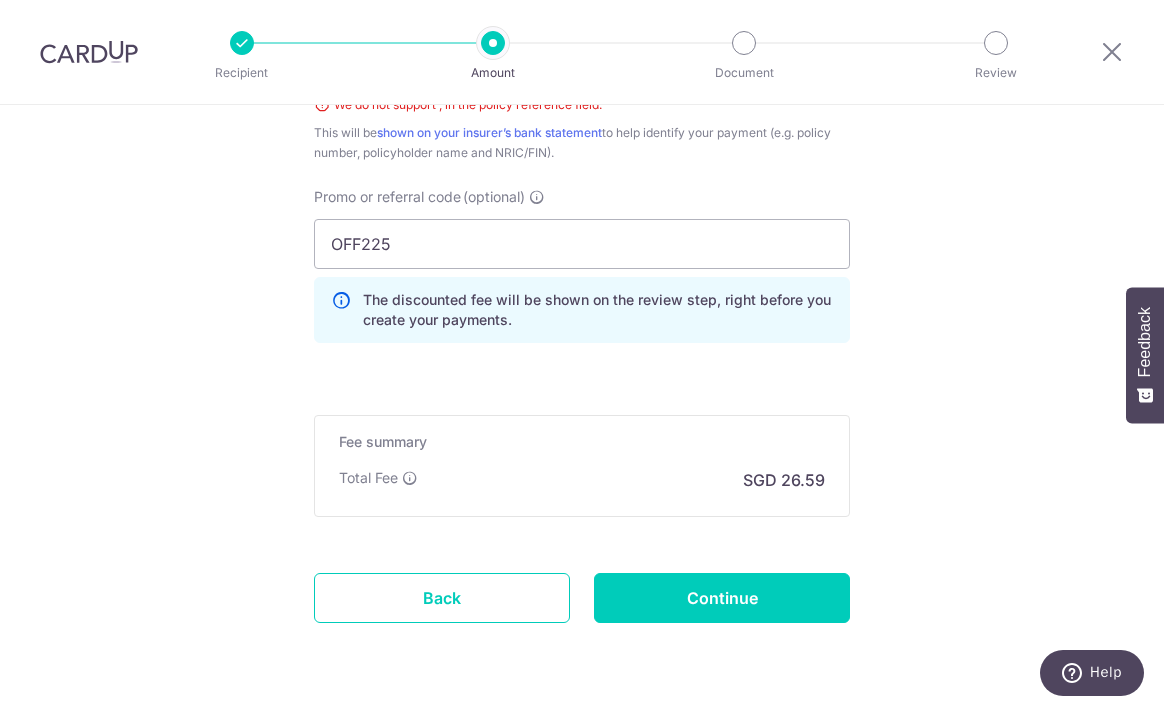 scroll, scrollTop: 1328, scrollLeft: 0, axis: vertical 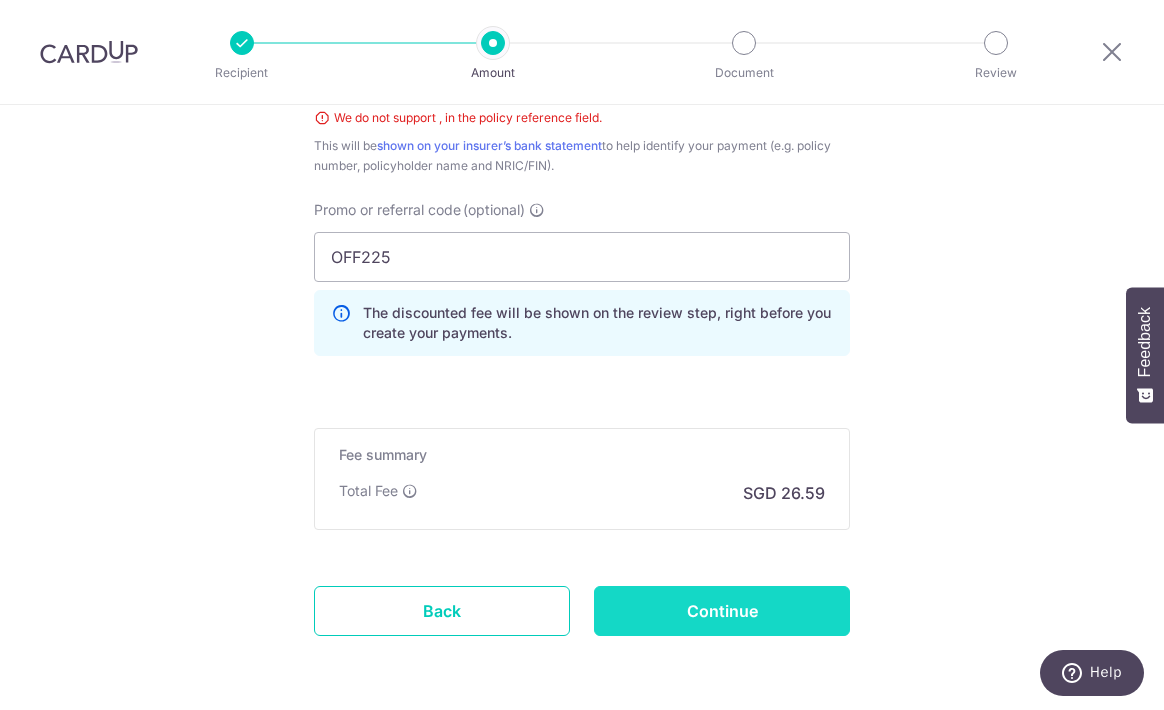 type on "[ID] & [ID]" 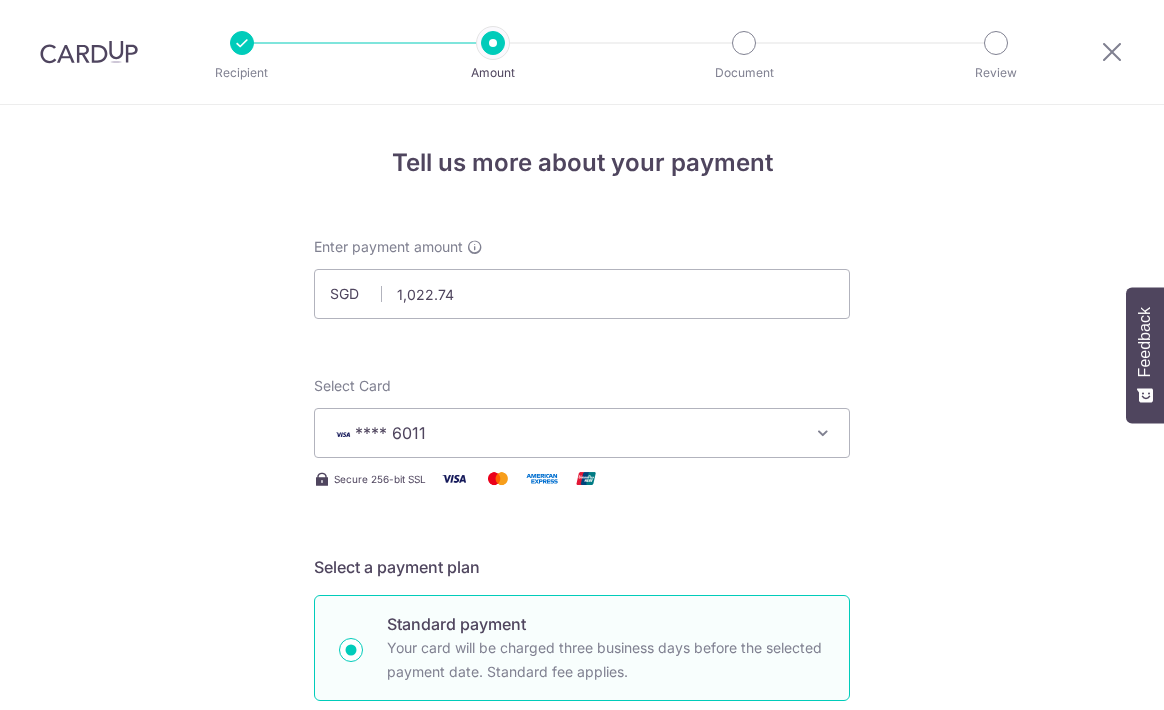 scroll, scrollTop: 0, scrollLeft: 0, axis: both 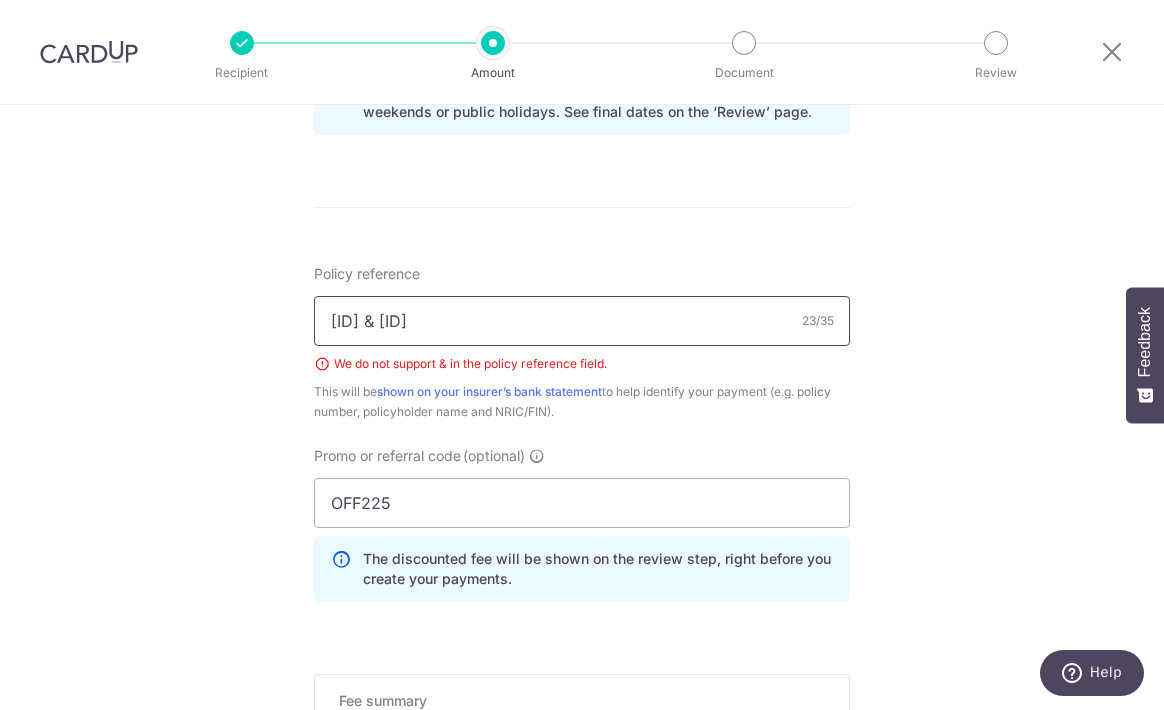 click on "[ID] & [ID]" at bounding box center [582, 321] 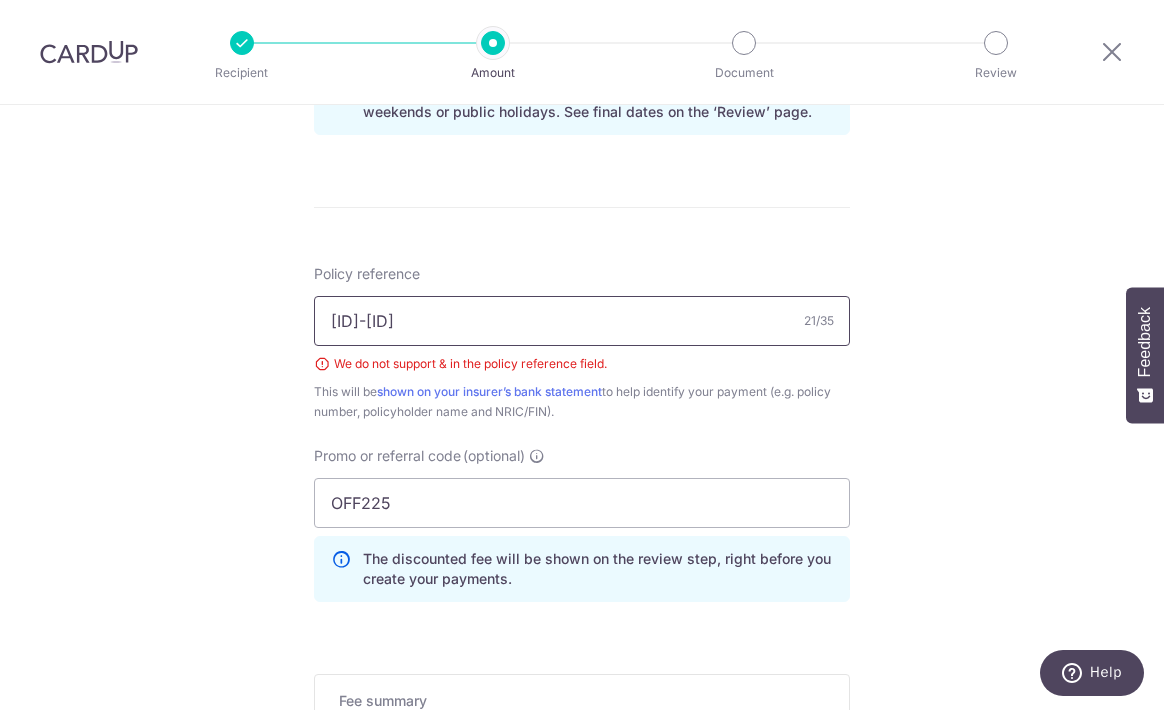 scroll, scrollTop: 1404, scrollLeft: 0, axis: vertical 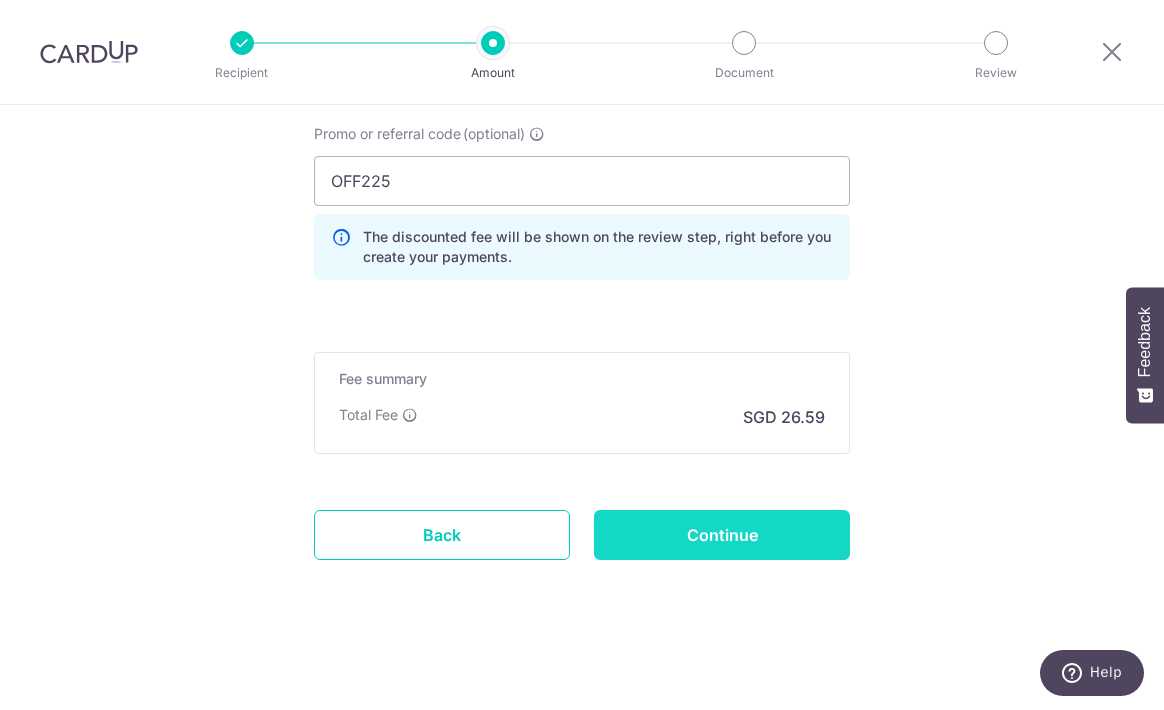 type on "[ID]-[ID]" 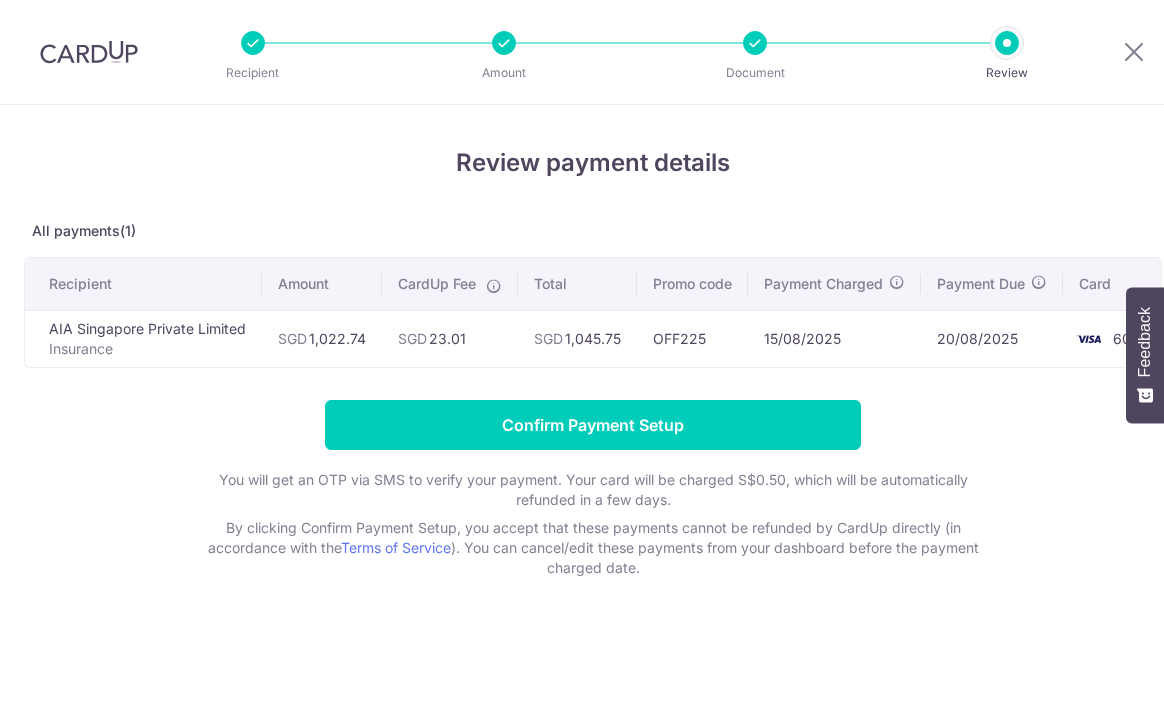 scroll, scrollTop: 0, scrollLeft: 0, axis: both 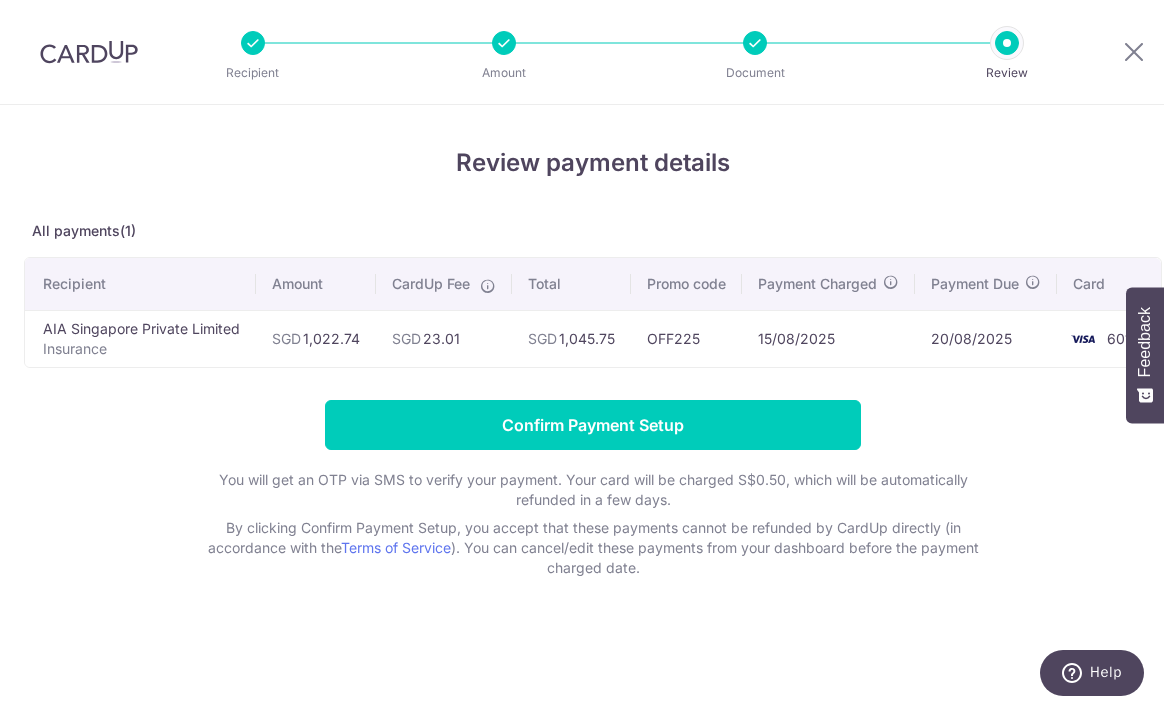 drag, startPoint x: 1145, startPoint y: 324, endPoint x: 1117, endPoint y: 550, distance: 227.7279 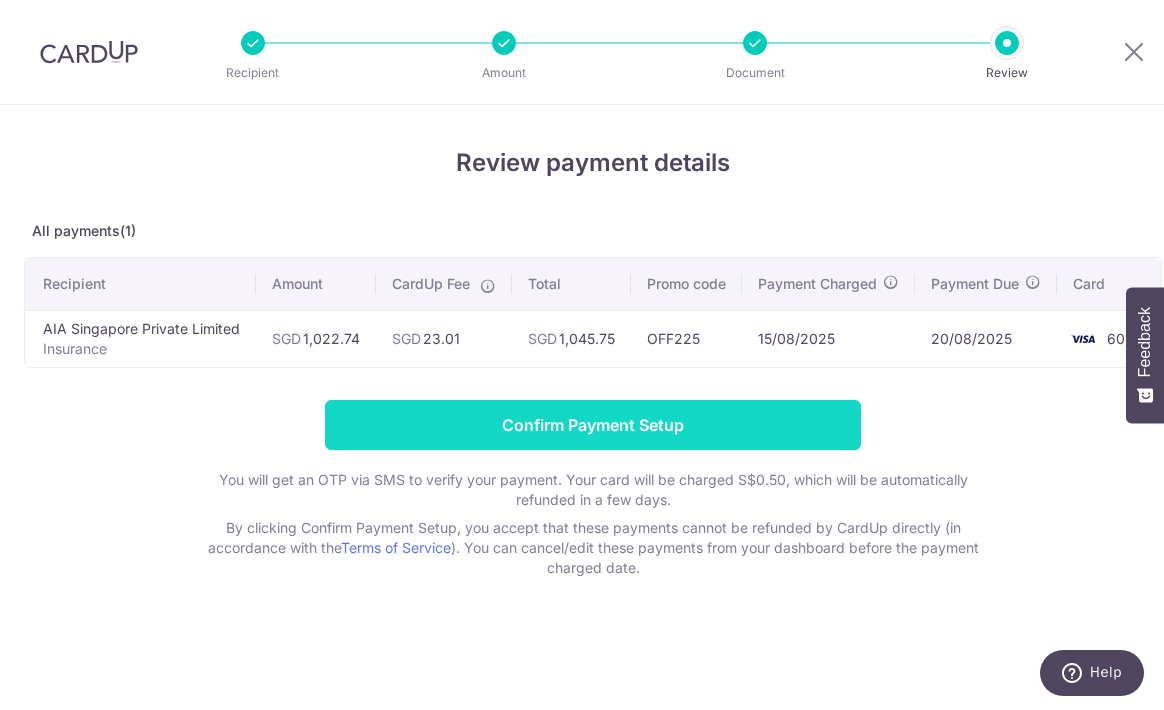 click on "Confirm Payment Setup" at bounding box center [593, 425] 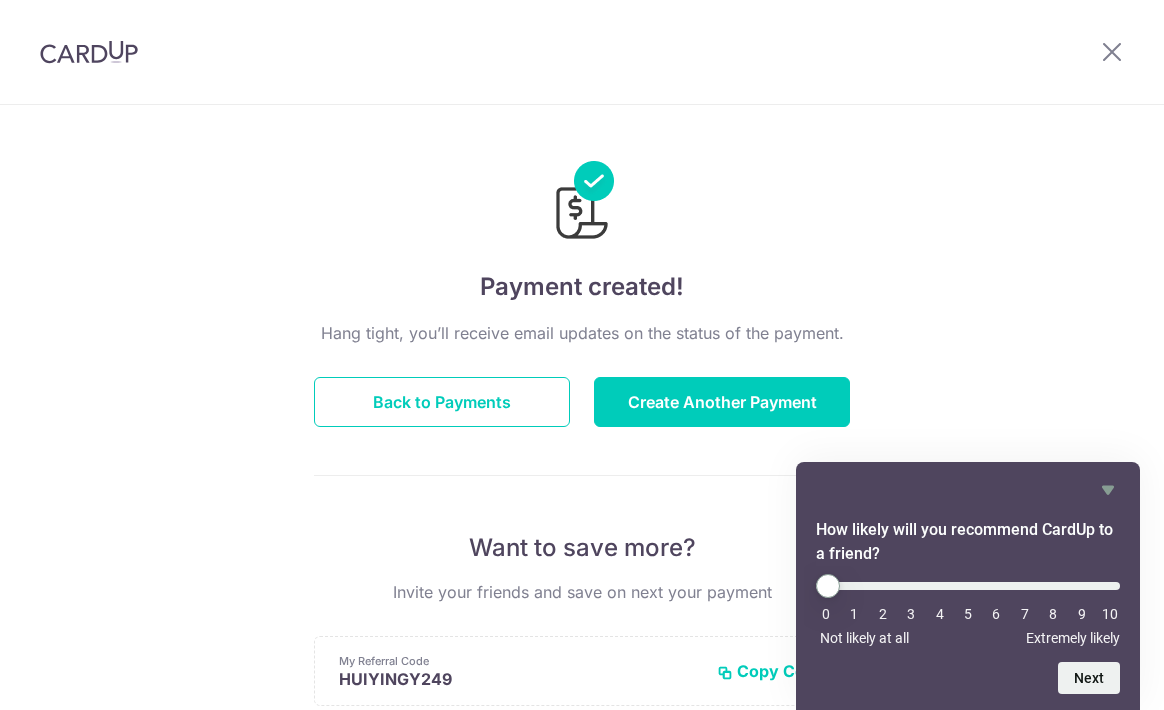 scroll, scrollTop: 0, scrollLeft: 0, axis: both 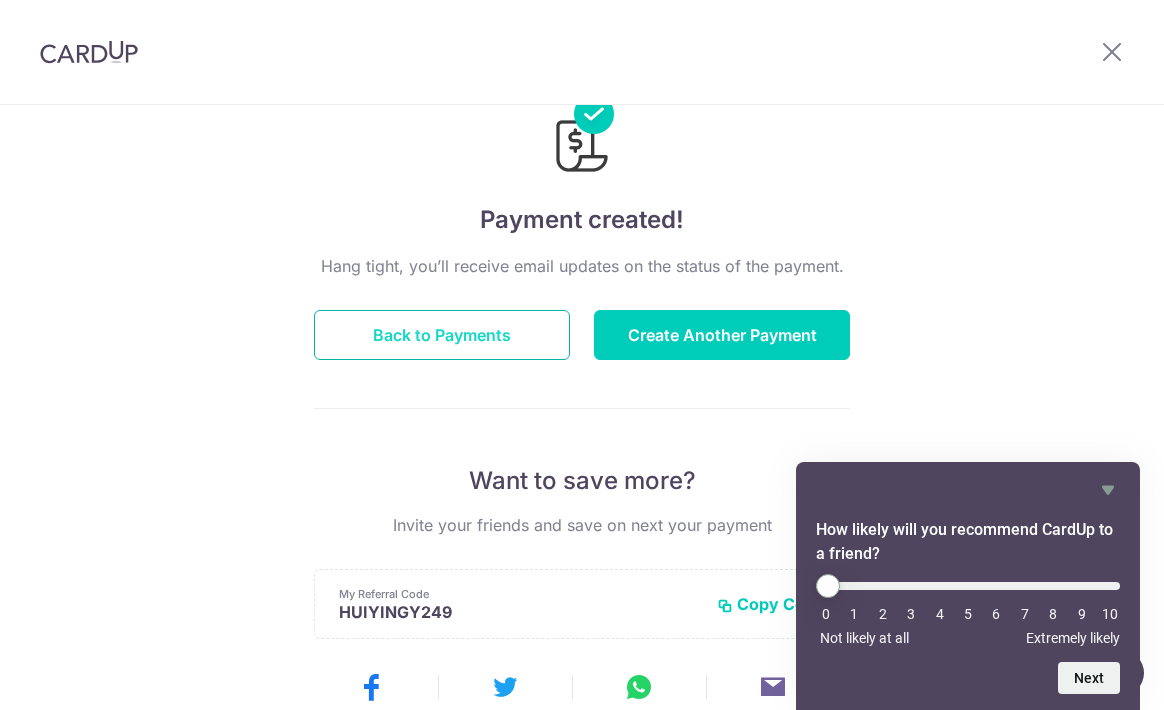 click on "Back to Payments" at bounding box center [442, 335] 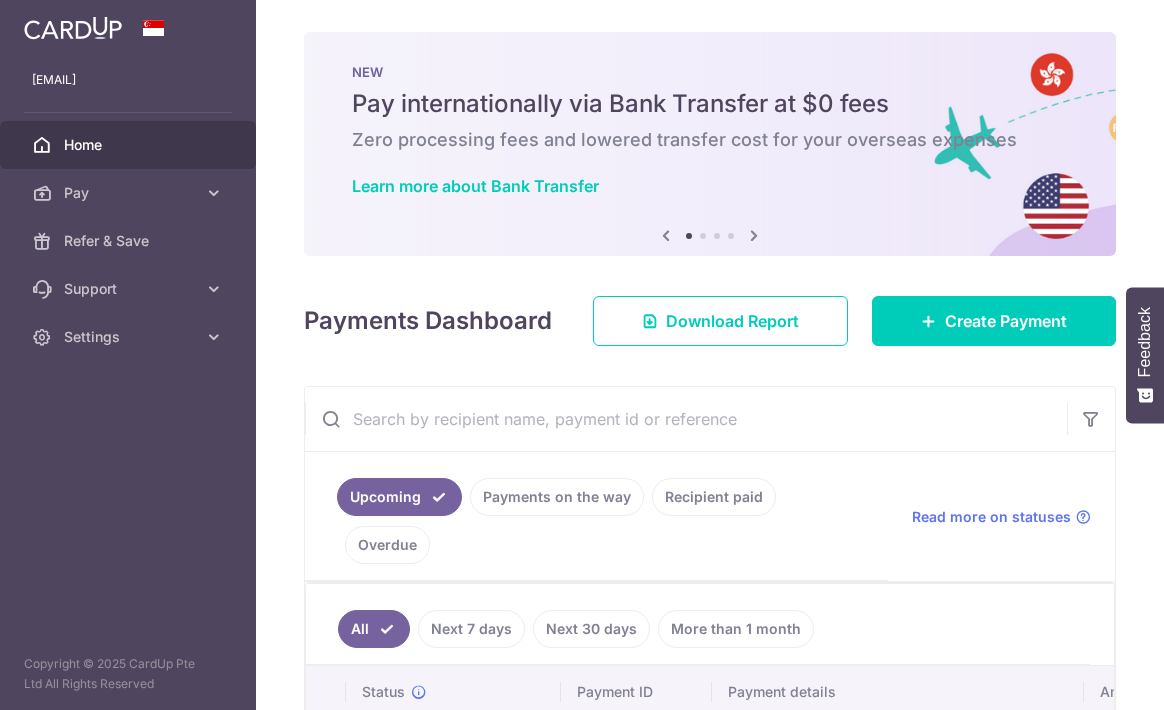 scroll, scrollTop: 0, scrollLeft: 0, axis: both 